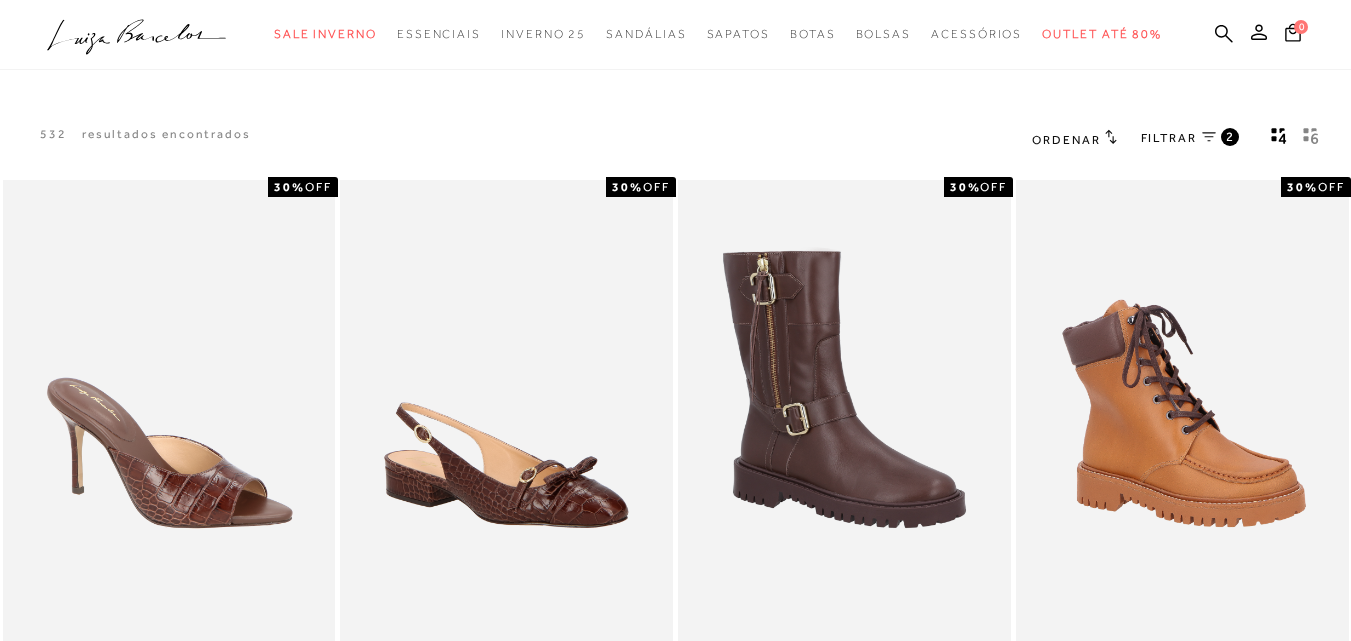 scroll, scrollTop: 0, scrollLeft: 0, axis: both 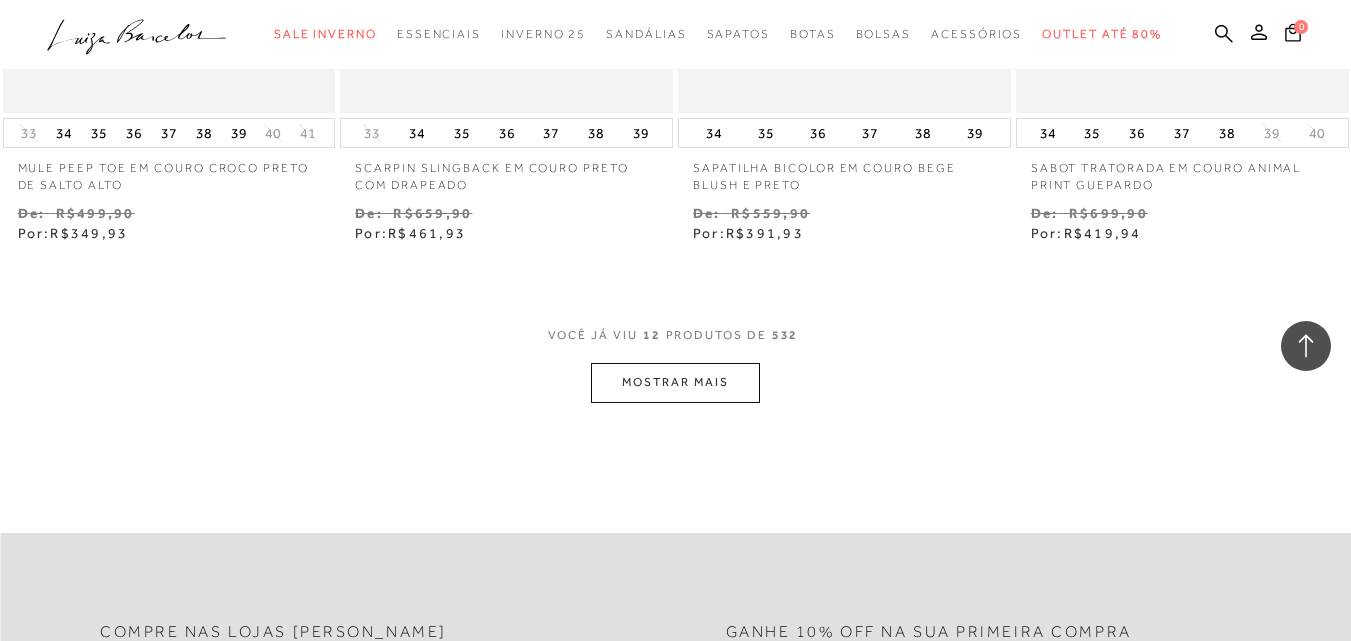 click on "MOSTRAR MAIS" at bounding box center [675, 382] 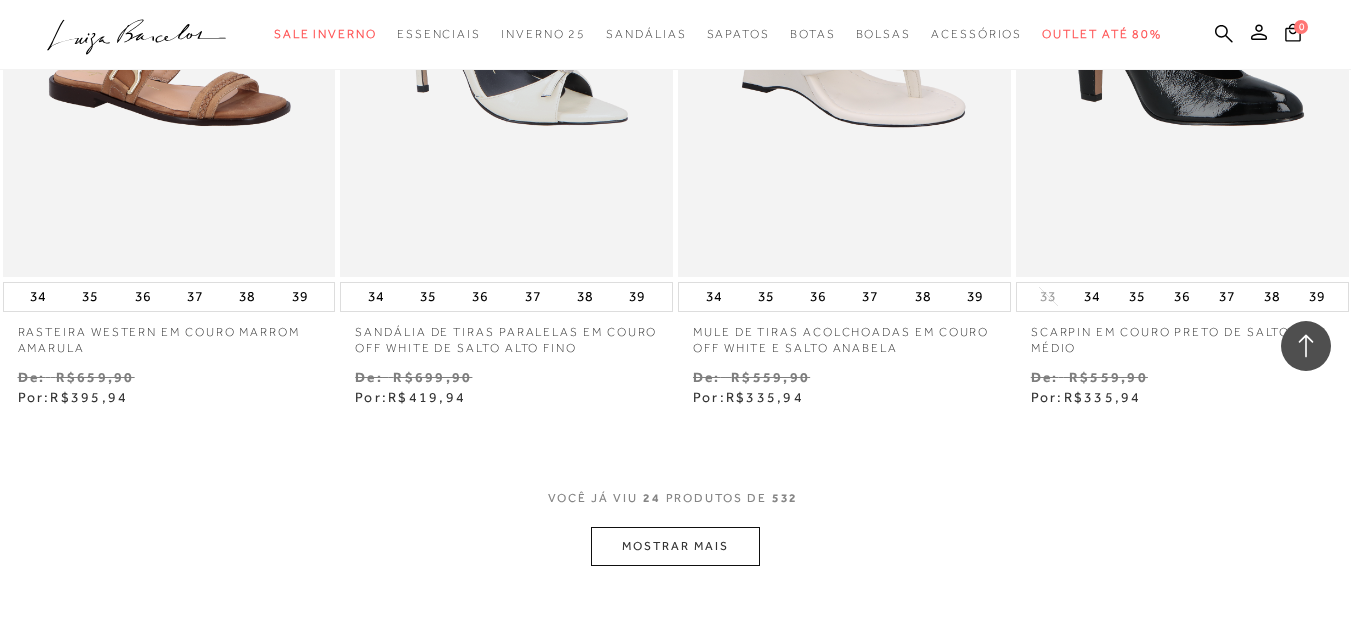 scroll, scrollTop: 3904, scrollLeft: 0, axis: vertical 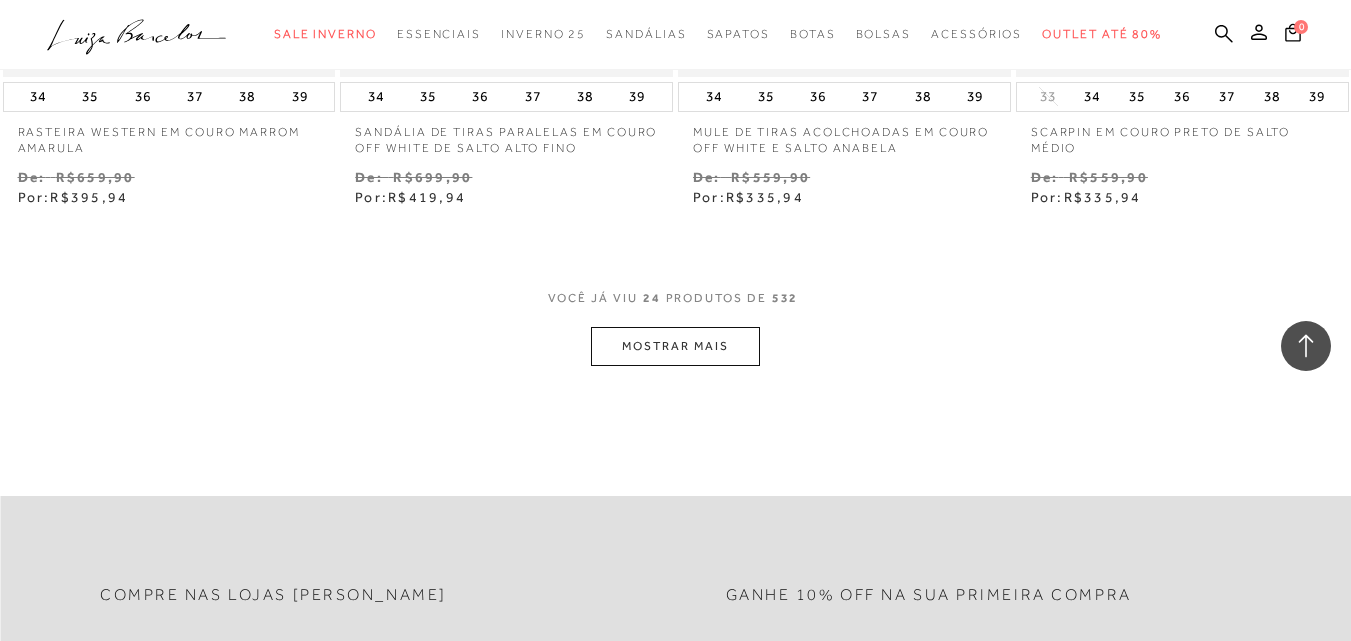 click on "MOSTRAR MAIS" at bounding box center (675, 346) 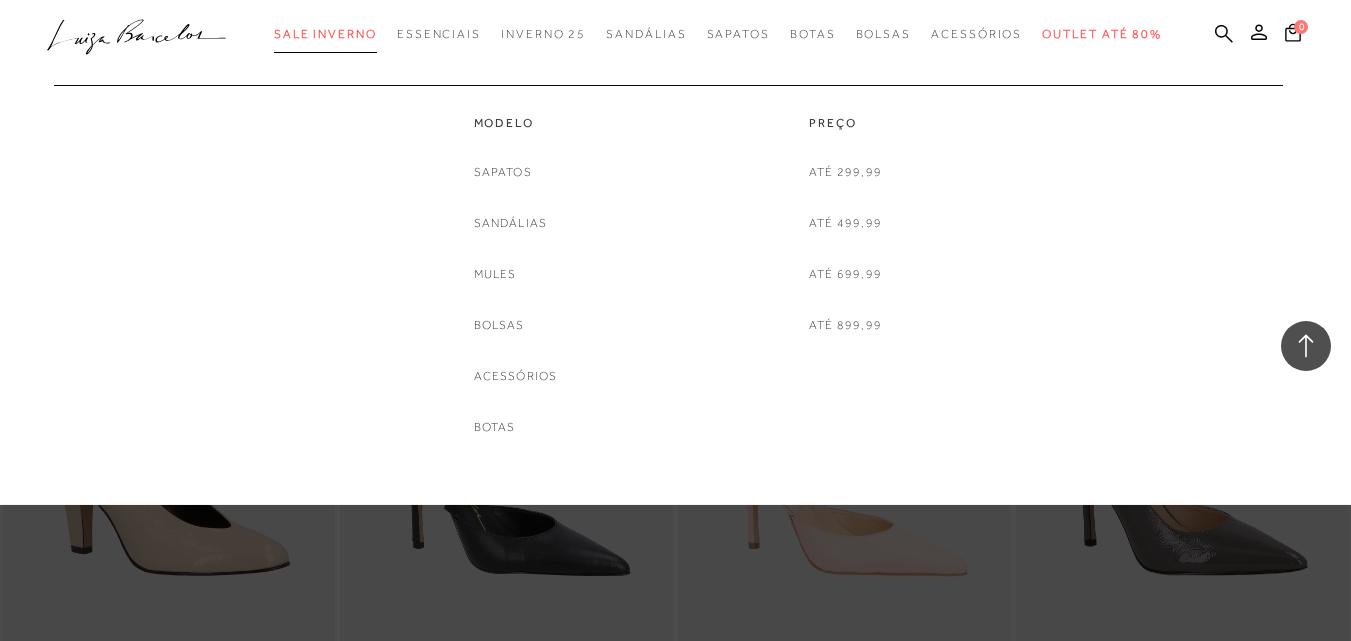 click on "Sale Inverno" at bounding box center (325, 34) 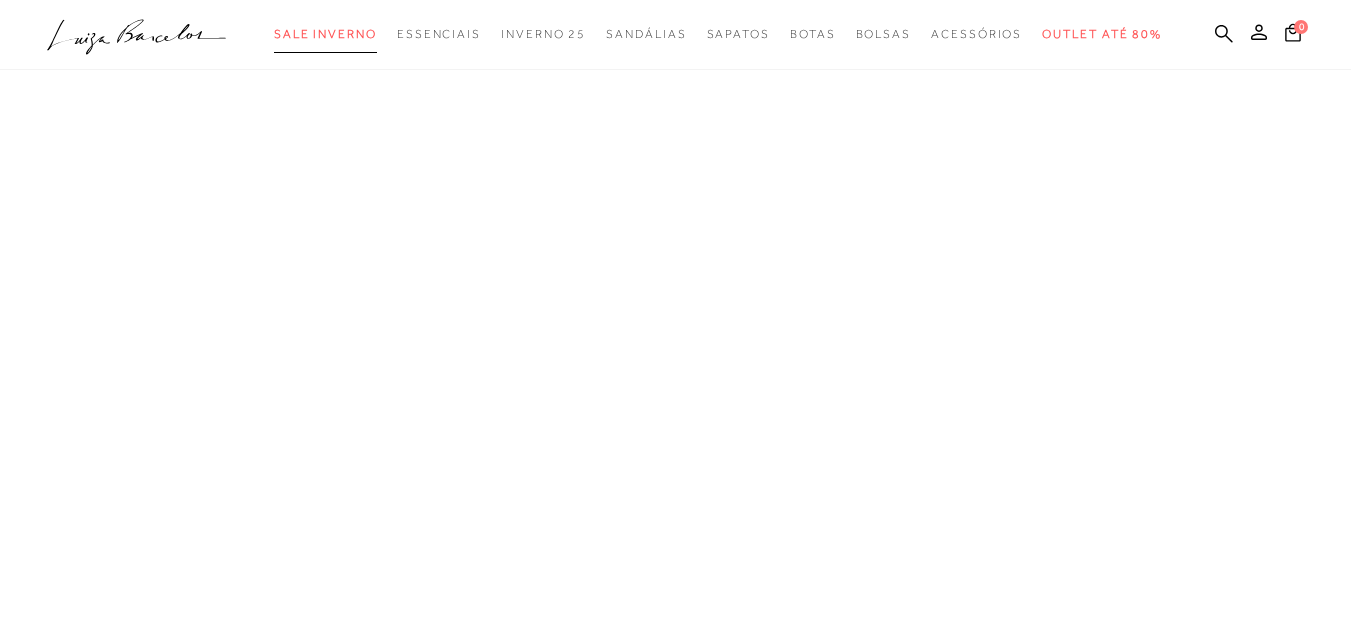scroll, scrollTop: 0, scrollLeft: 0, axis: both 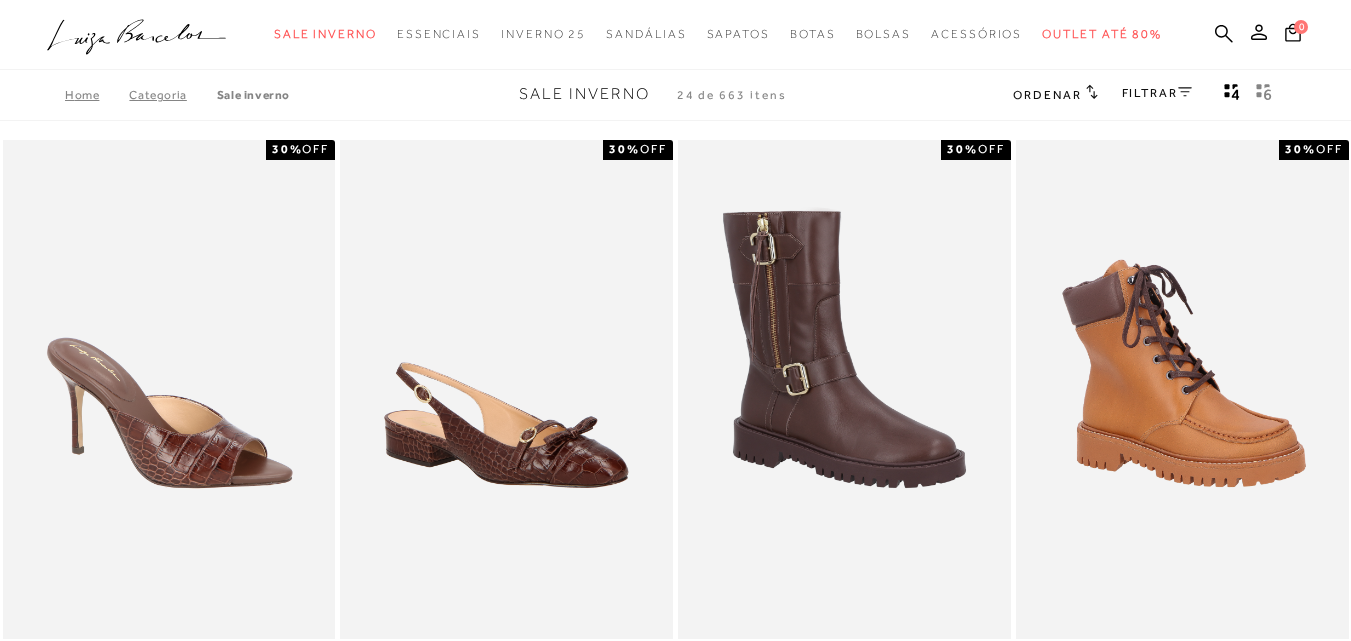 click on "Categoria" at bounding box center (172, 95) 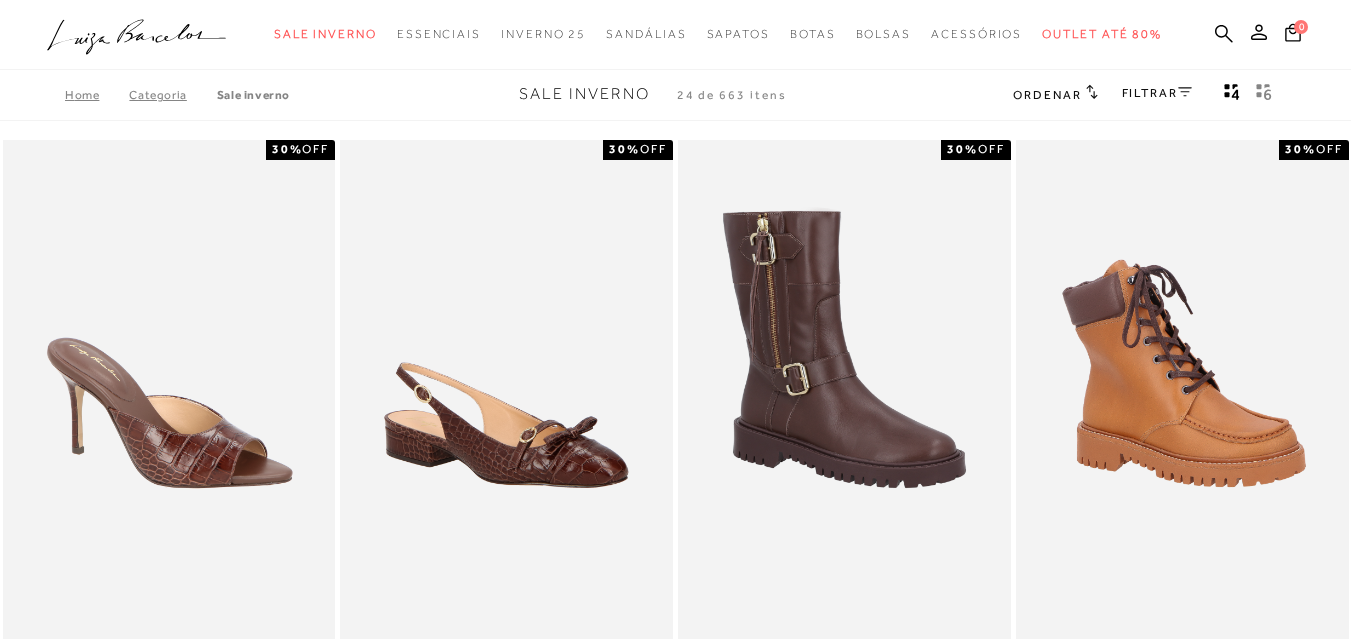 click on "Categoria" at bounding box center (172, 95) 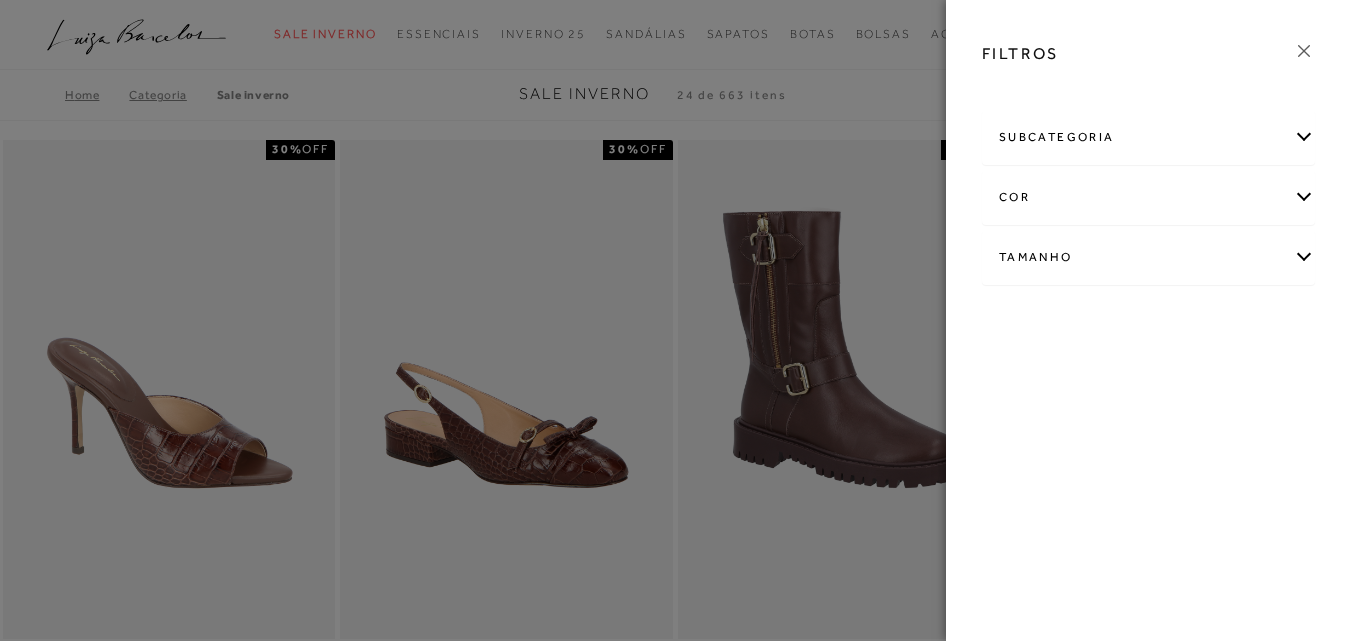 click 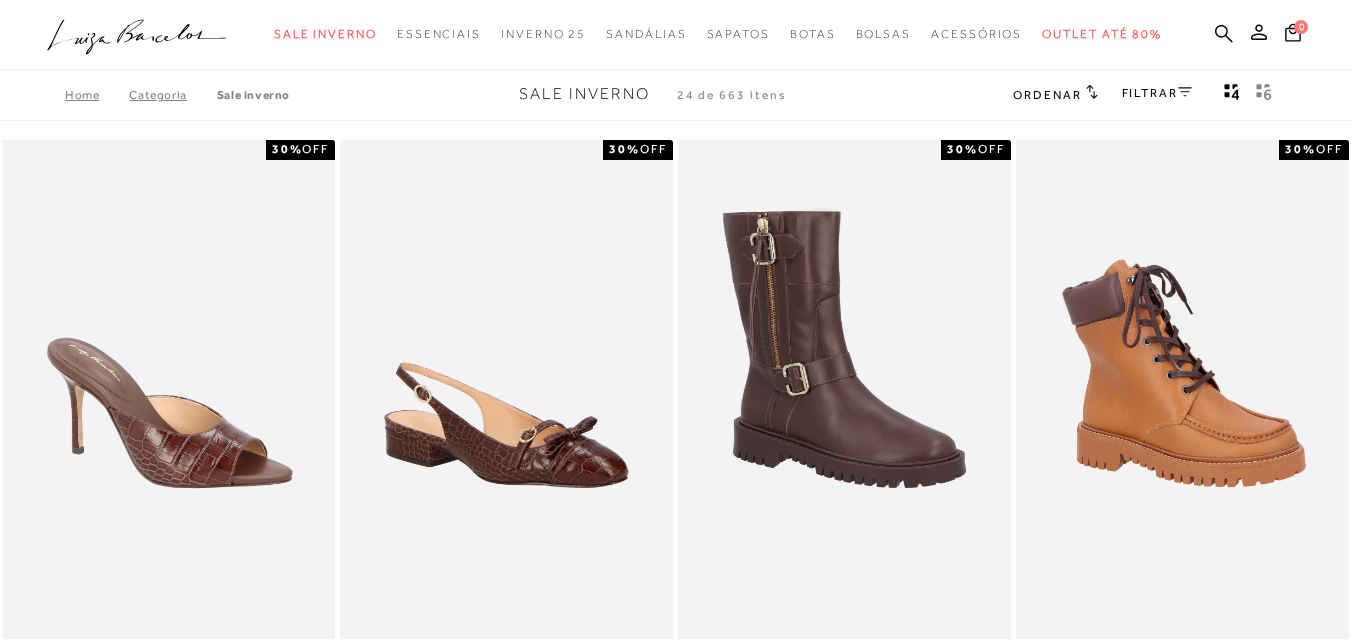 click 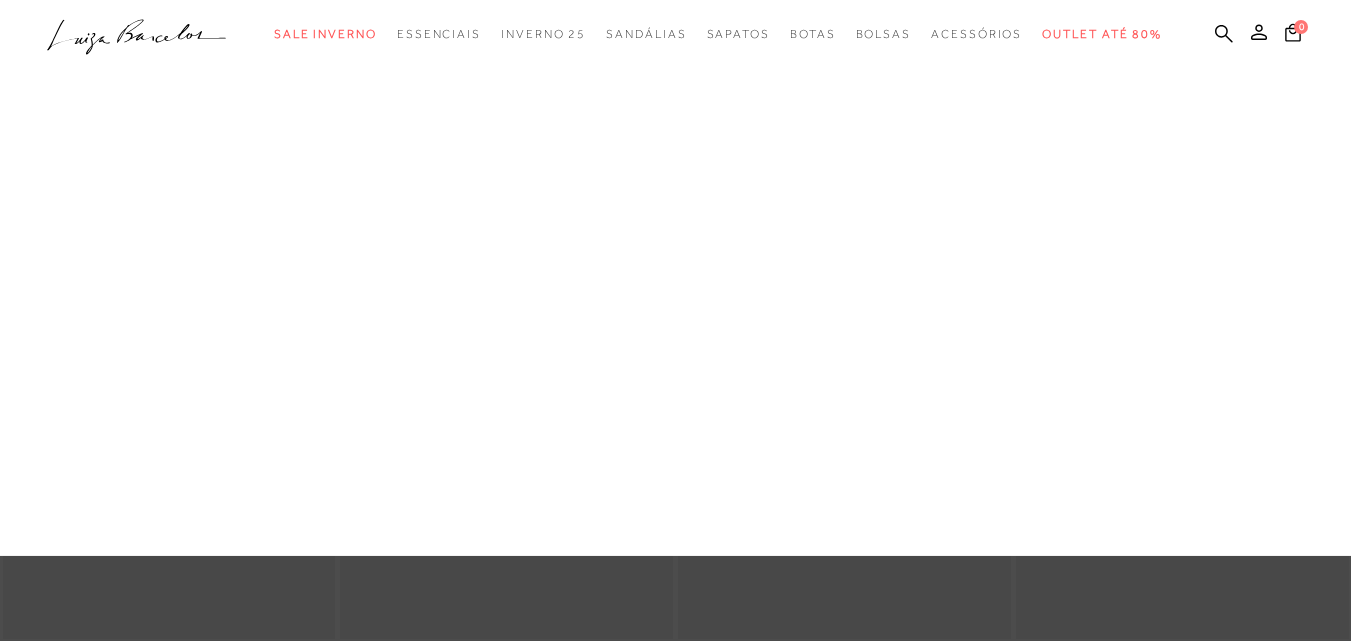 click on "Botas" at bounding box center (0, 0) 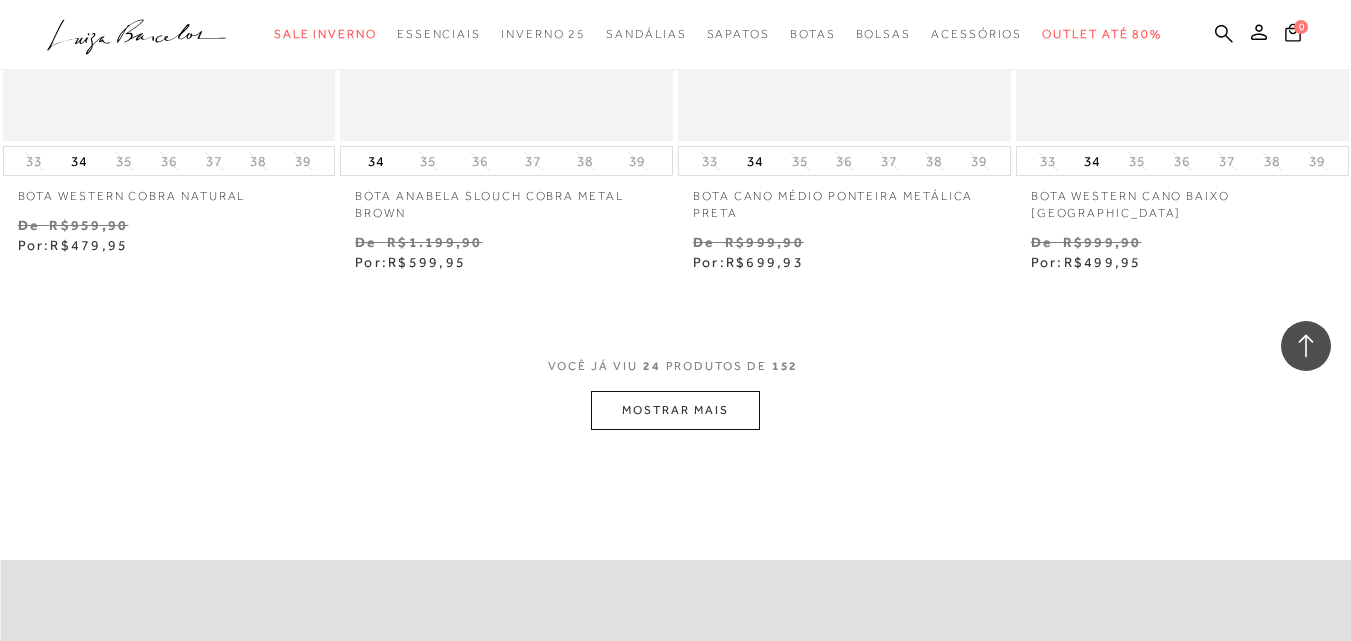 scroll, scrollTop: 3800, scrollLeft: 0, axis: vertical 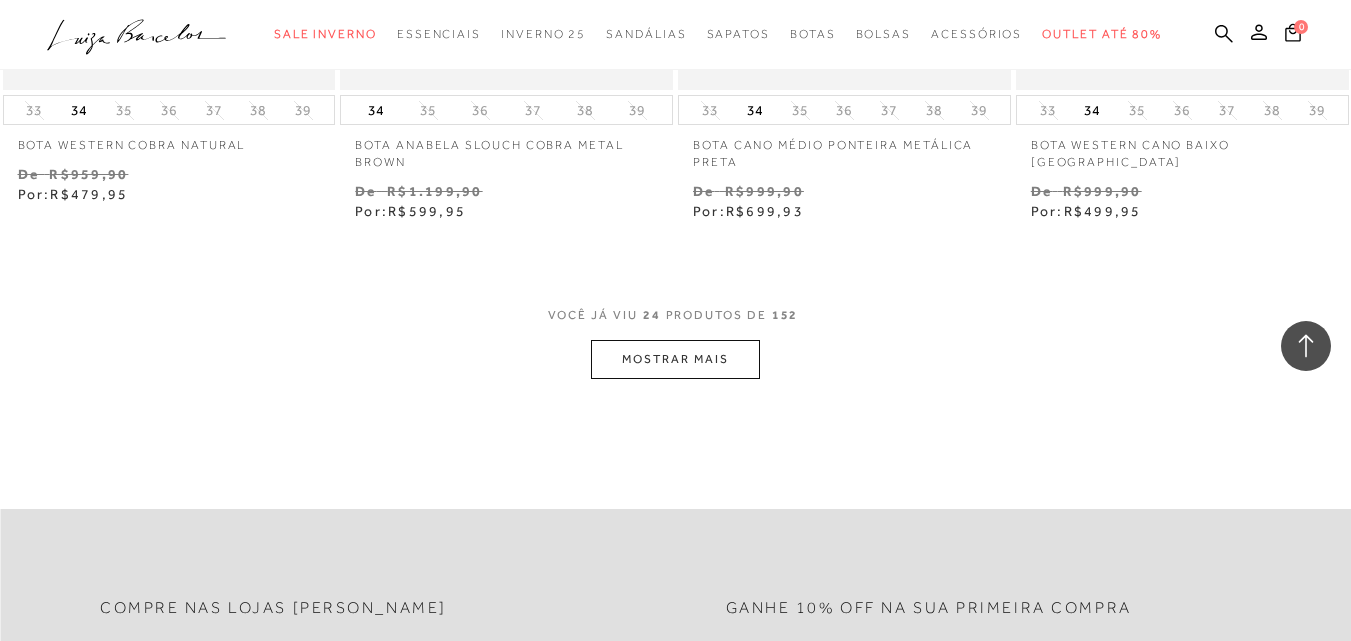 click on "MOSTRAR MAIS" at bounding box center [675, 359] 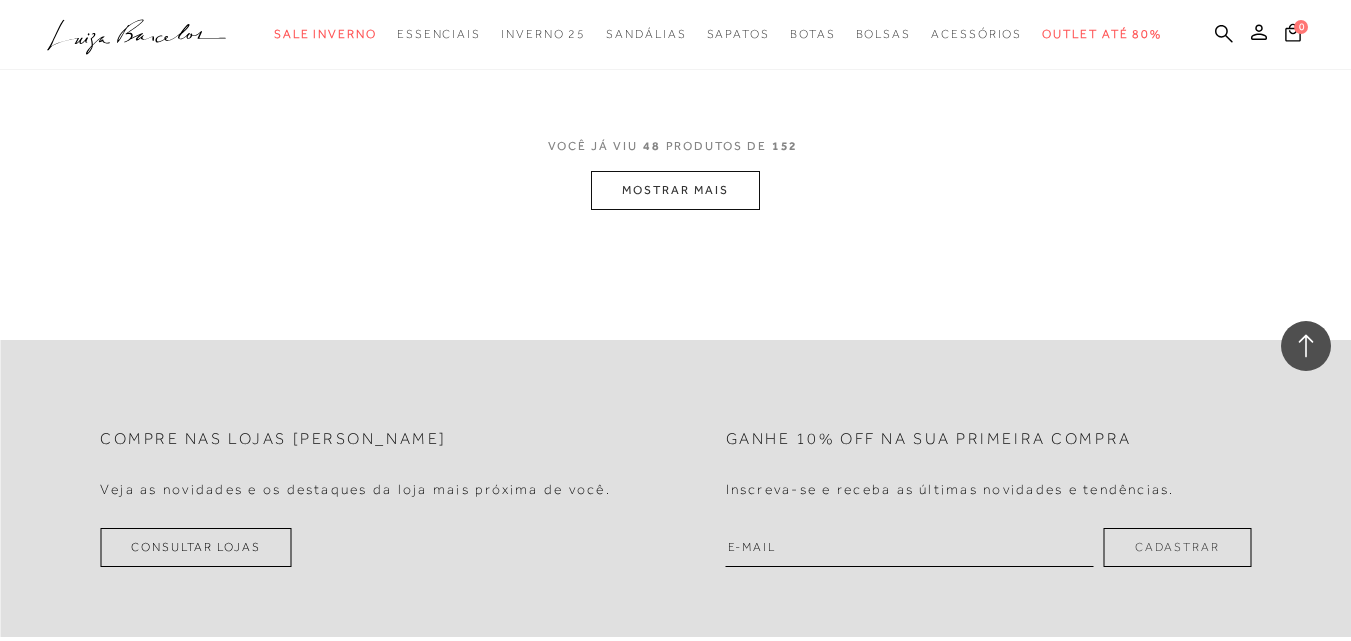 scroll, scrollTop: 7800, scrollLeft: 0, axis: vertical 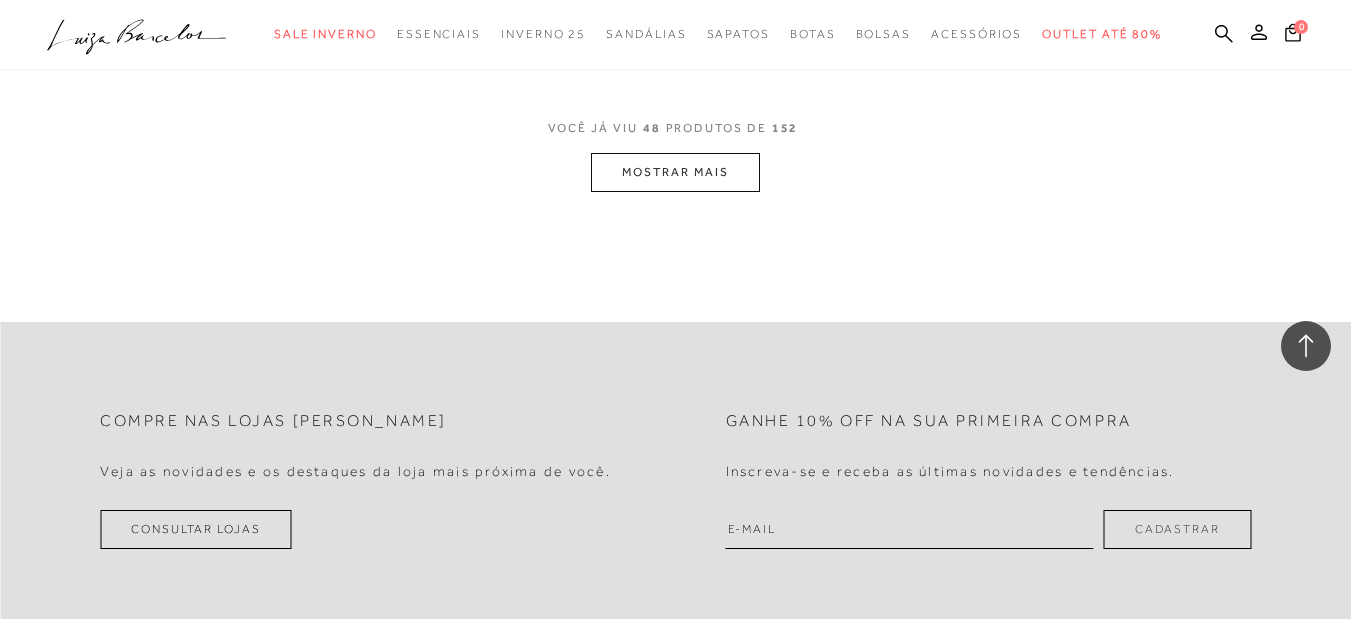 click on "MOSTRAR MAIS" at bounding box center [675, 172] 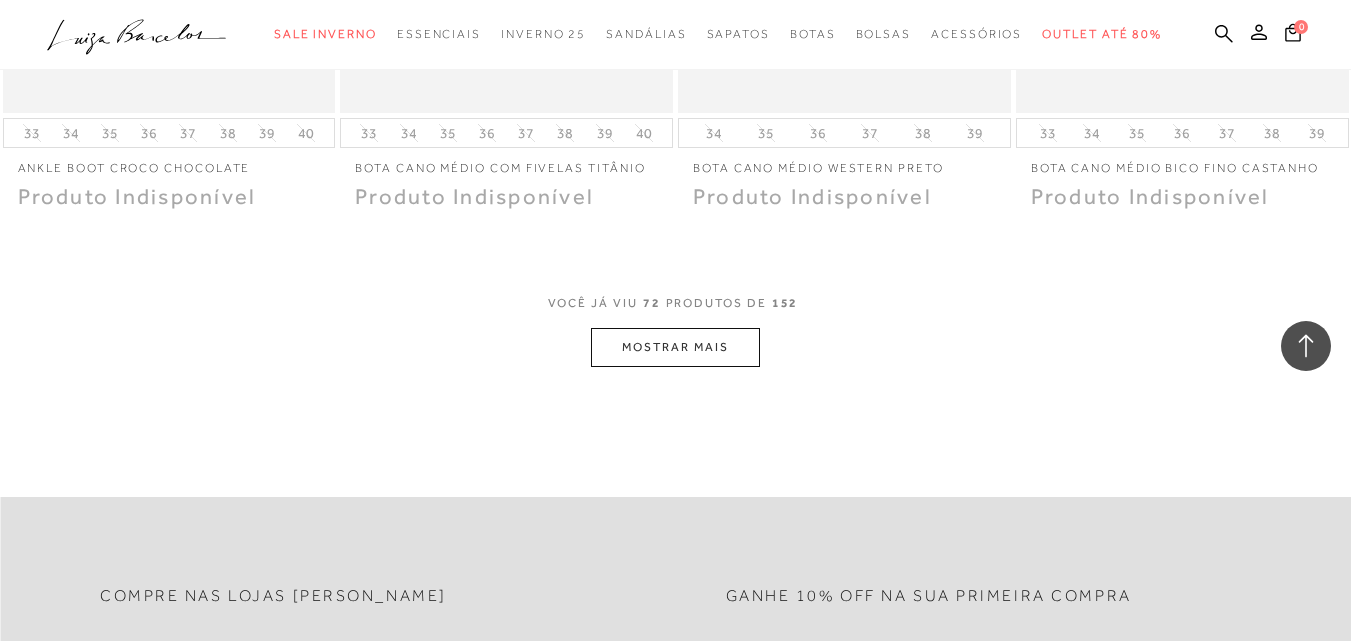 scroll, scrollTop: 11500, scrollLeft: 0, axis: vertical 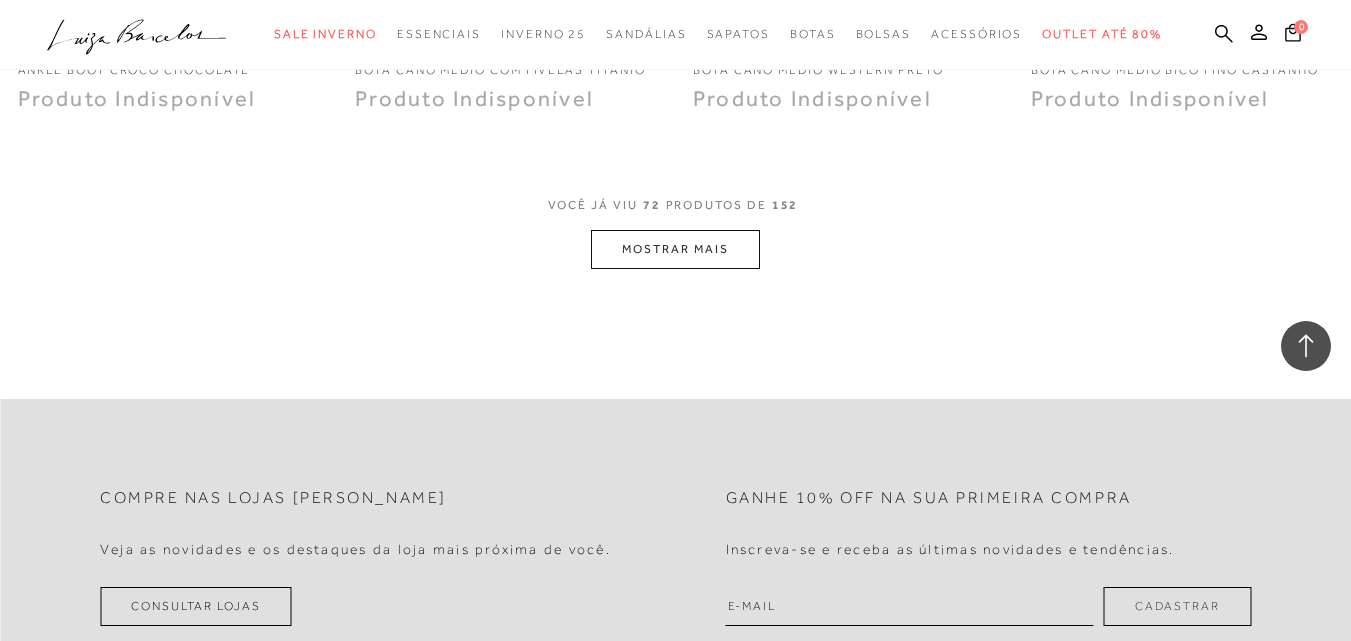 click on "MOSTRAR MAIS" at bounding box center (675, 249) 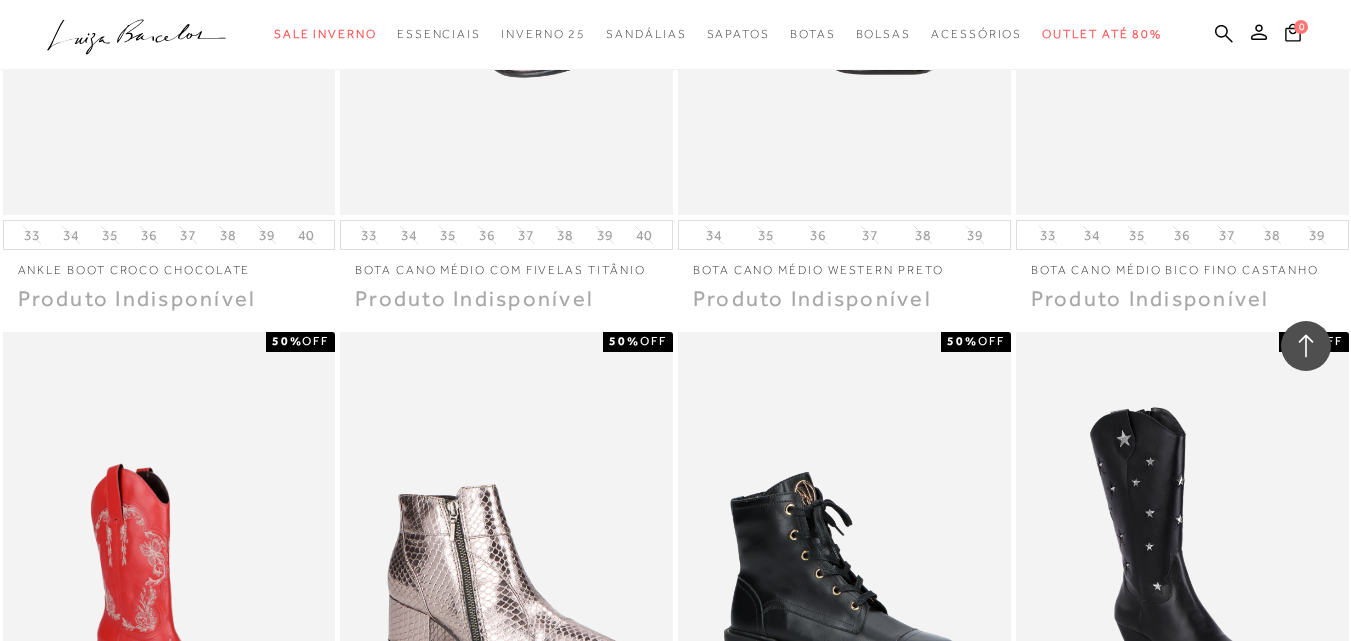 scroll, scrollTop: 11400, scrollLeft: 0, axis: vertical 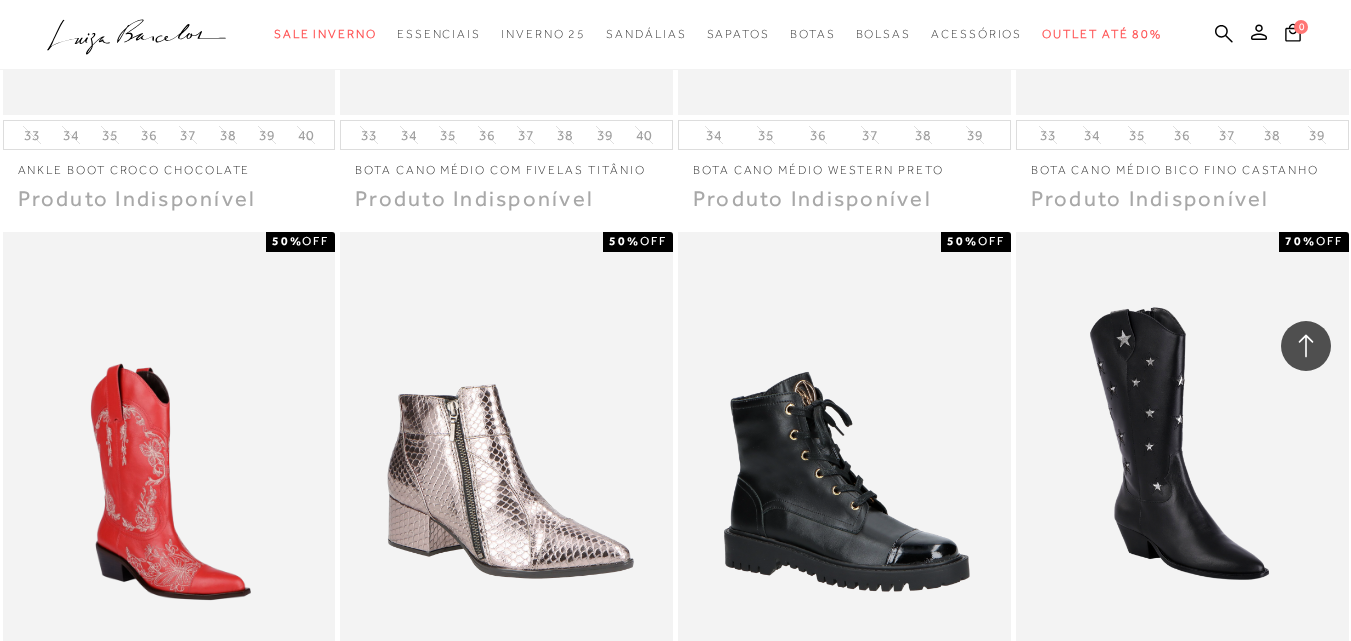 click 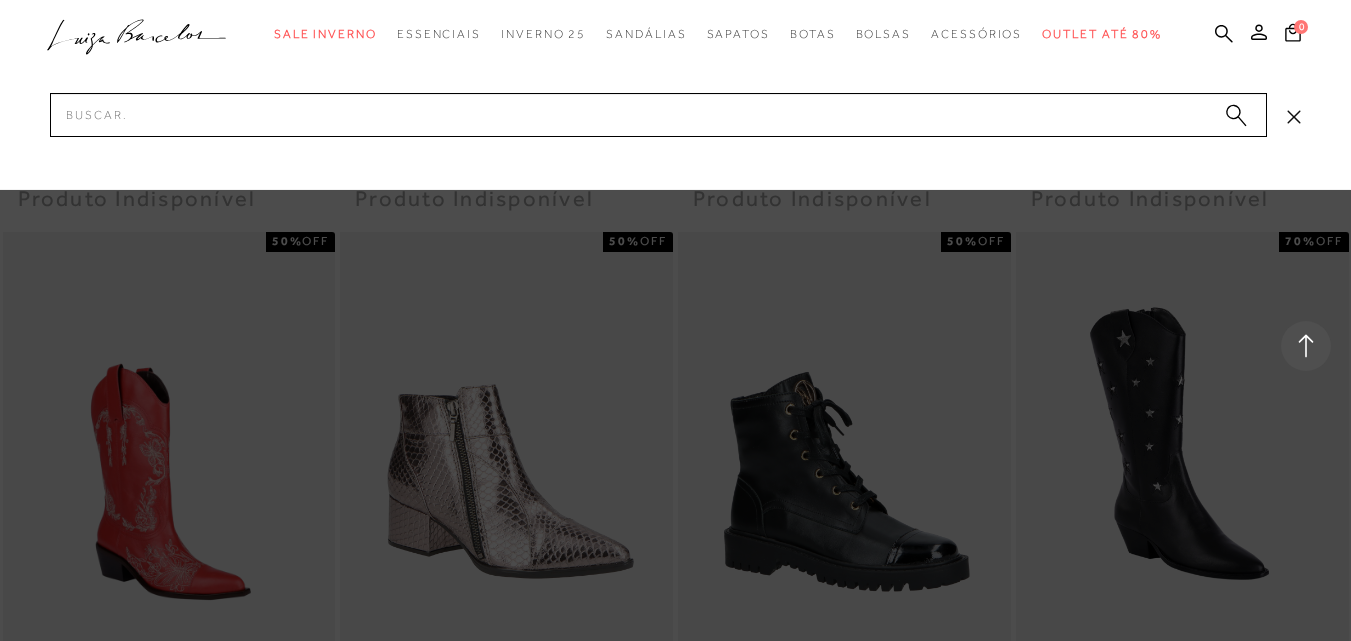 click at bounding box center (675, 320) 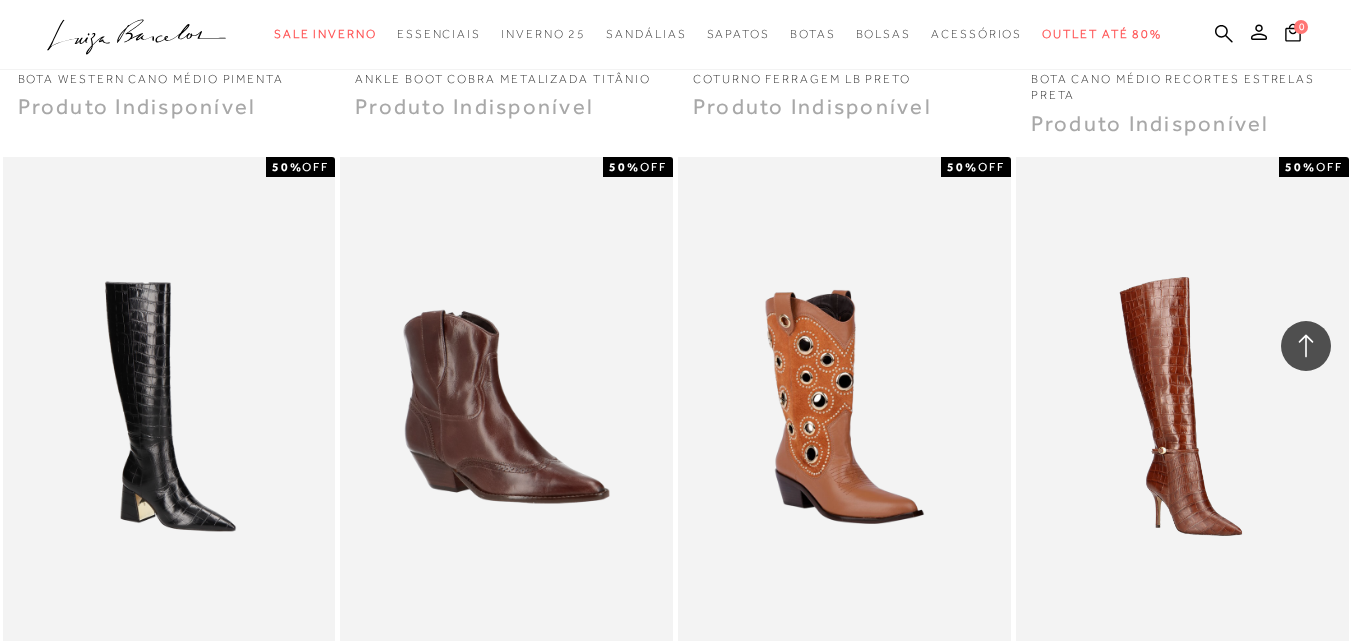 scroll, scrollTop: 11900, scrollLeft: 0, axis: vertical 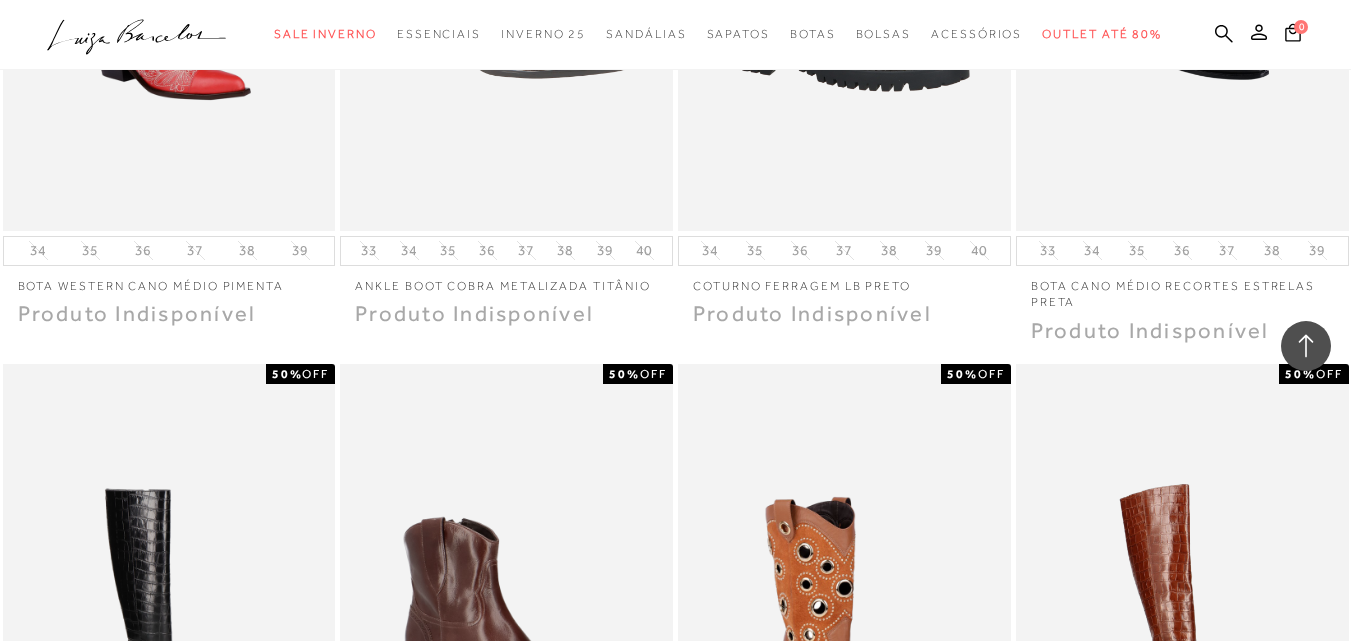 click 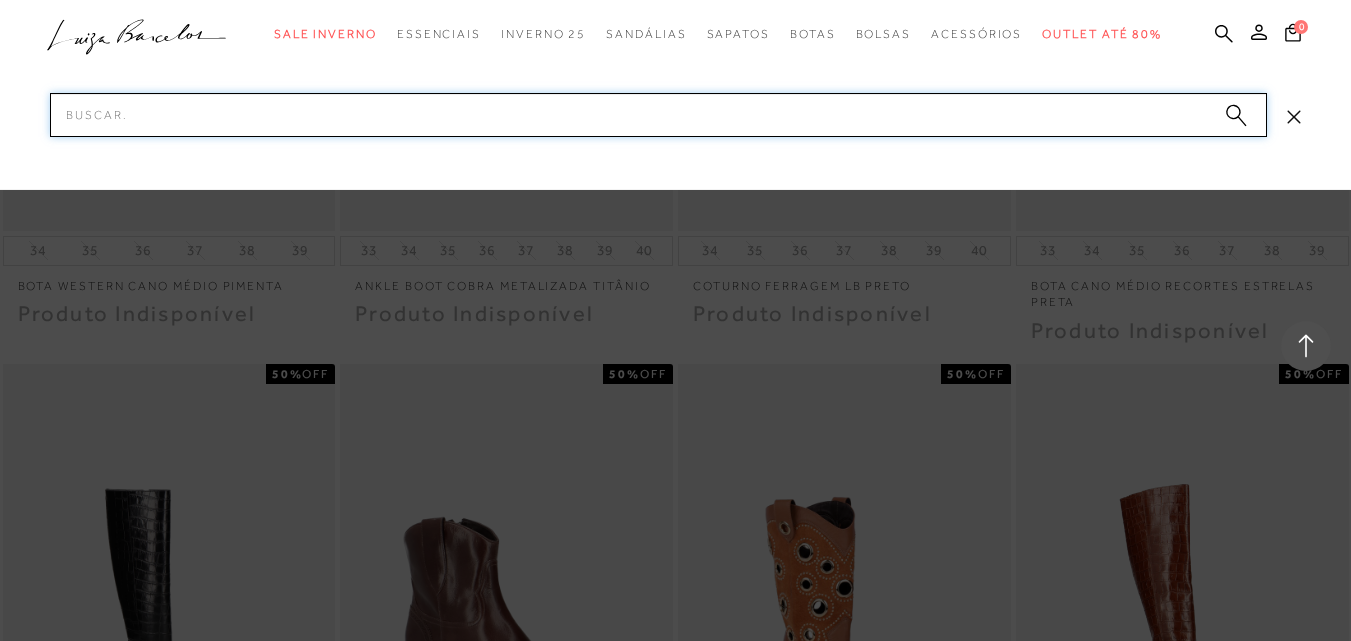 click on "Pesquisar" at bounding box center [658, 115] 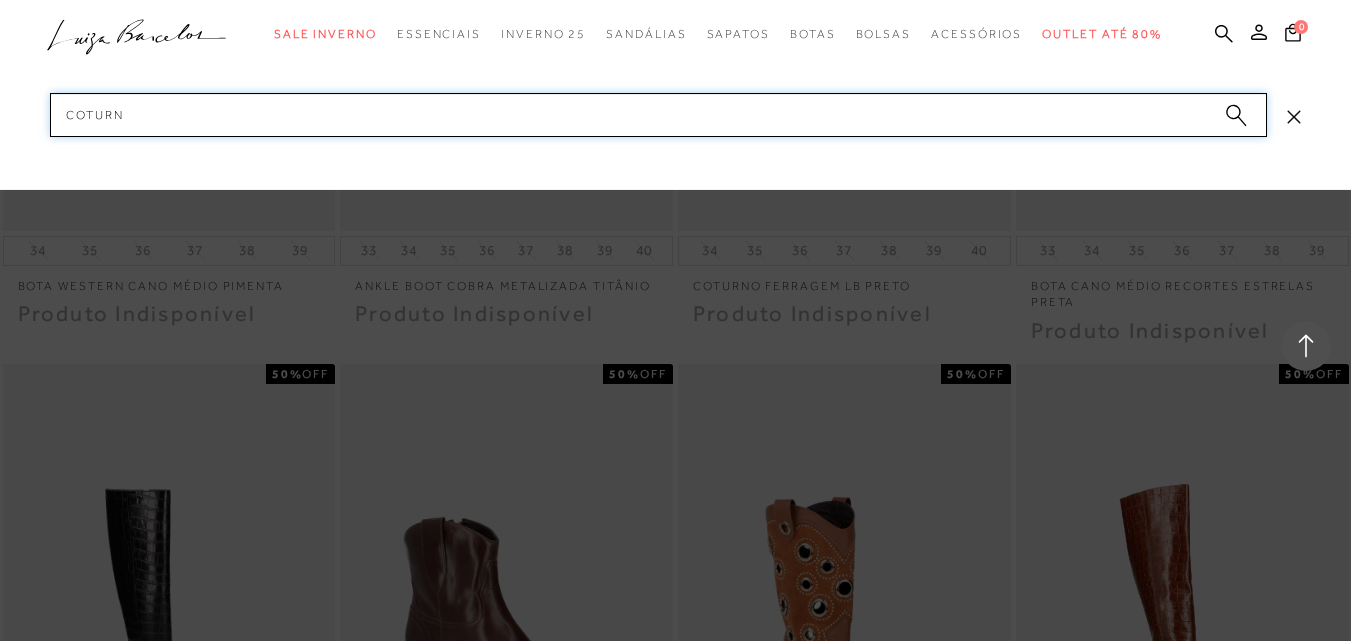 type on "coturno" 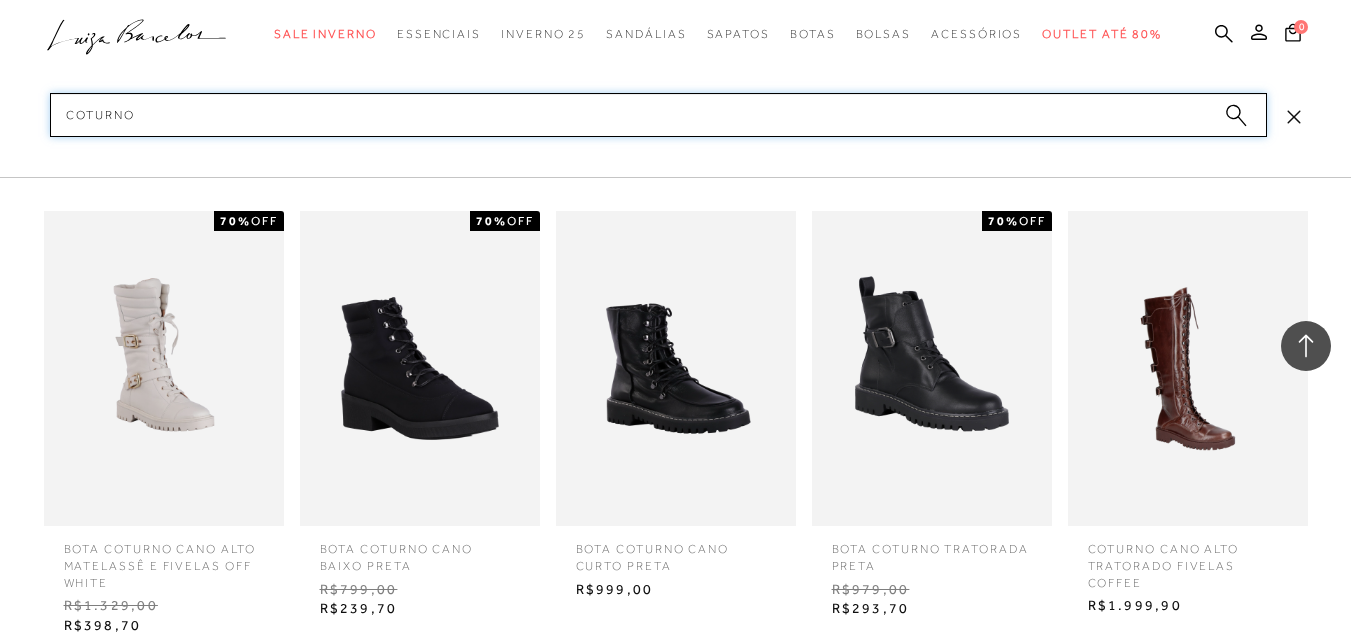 type 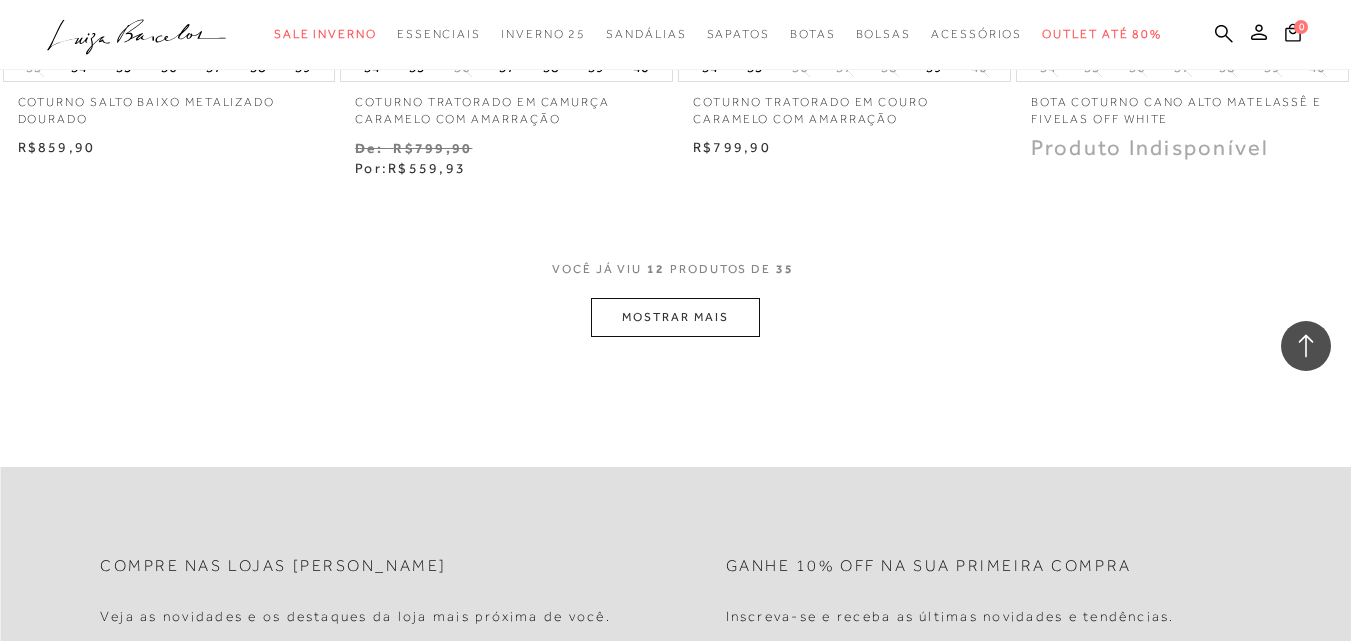 scroll, scrollTop: 1900, scrollLeft: 0, axis: vertical 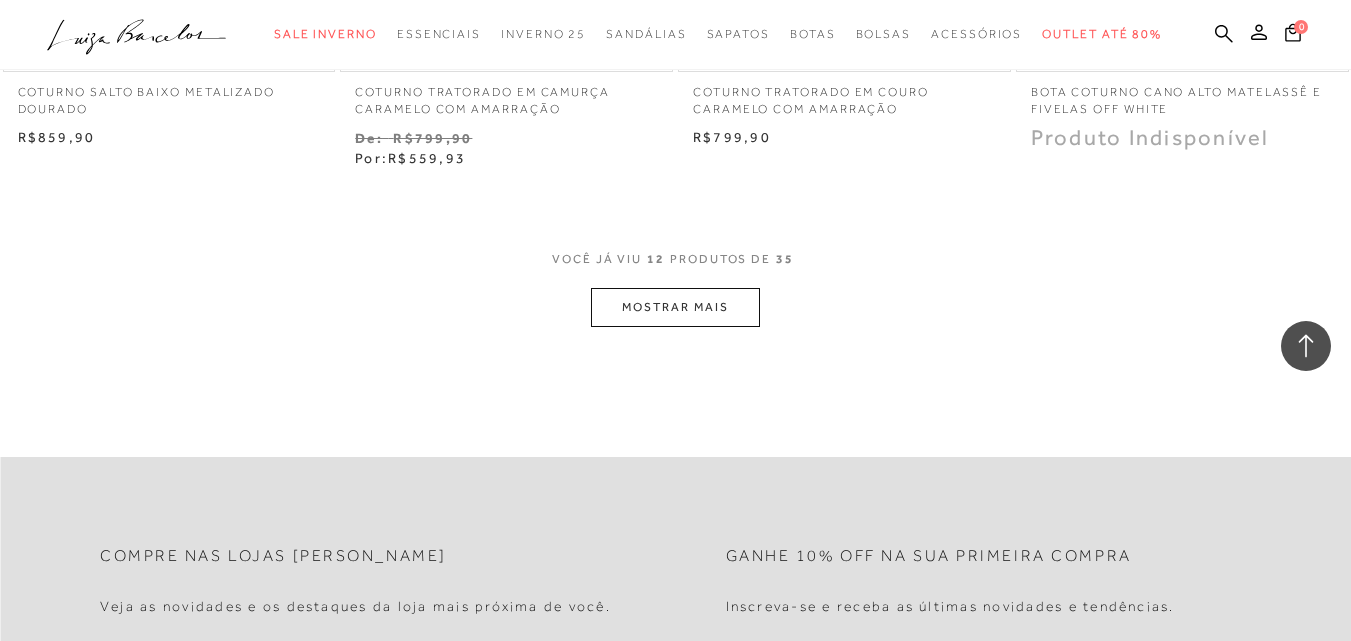 click on "MOSTRAR MAIS" at bounding box center (675, 307) 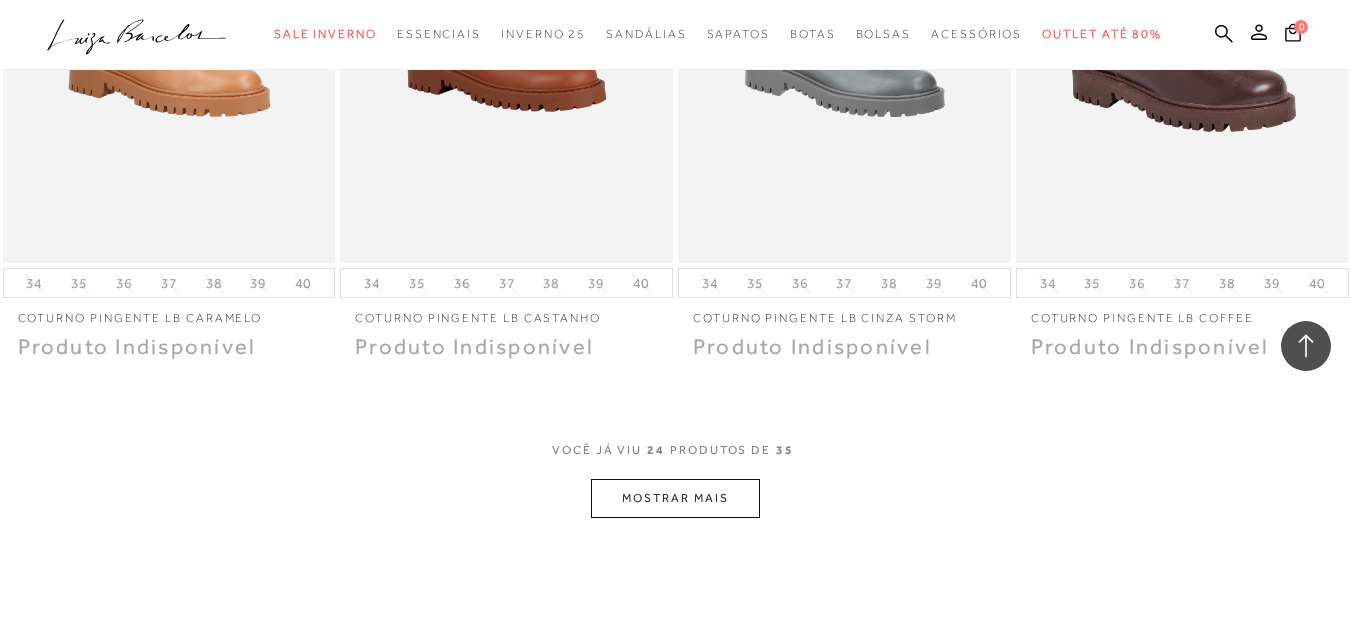 scroll, scrollTop: 3600, scrollLeft: 0, axis: vertical 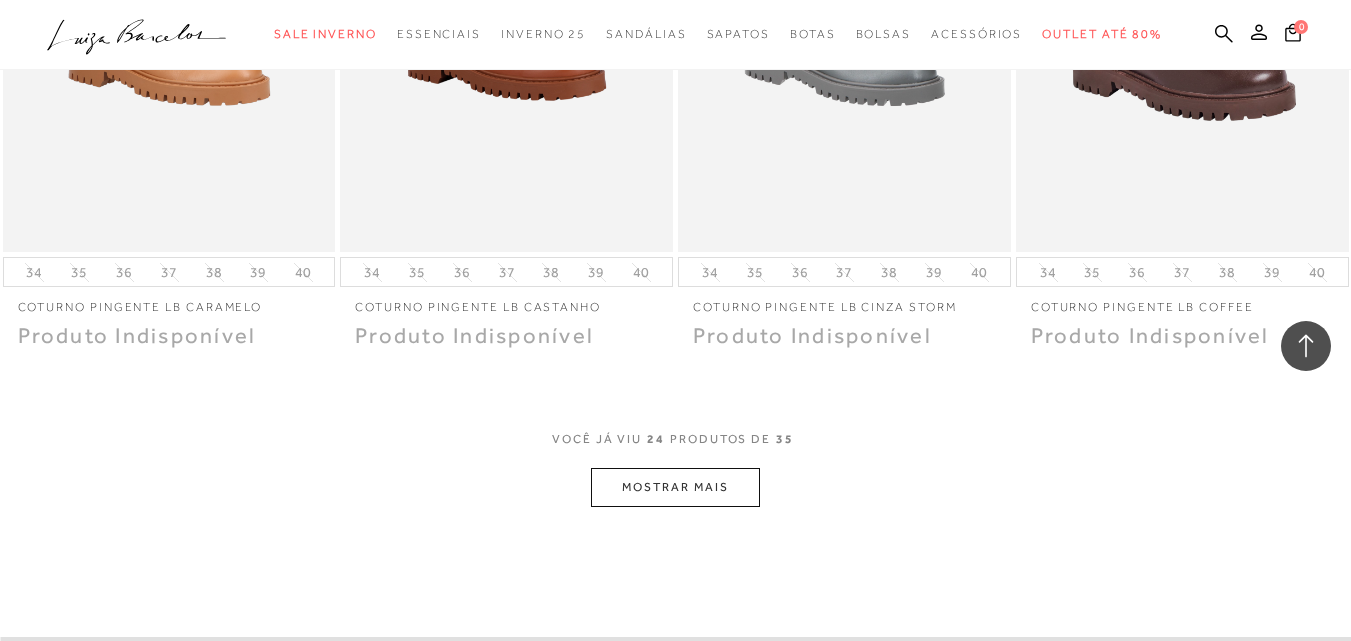 click on "MOSTRAR MAIS" at bounding box center [675, 487] 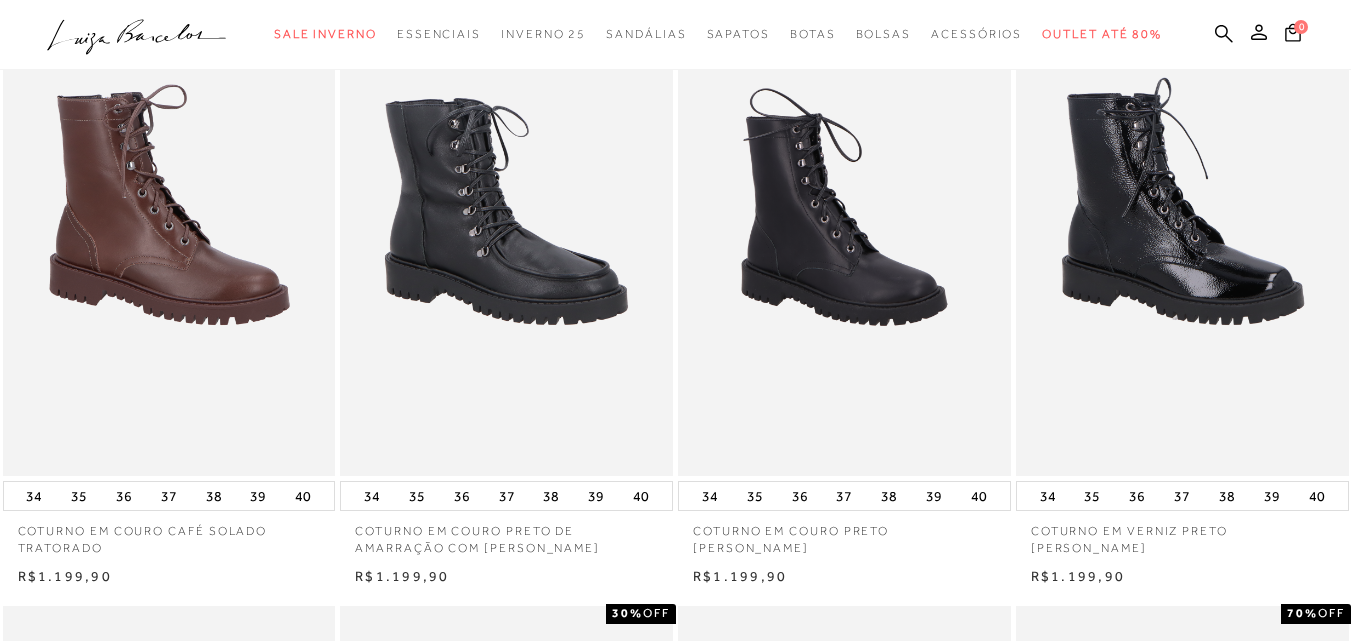 scroll, scrollTop: 500, scrollLeft: 0, axis: vertical 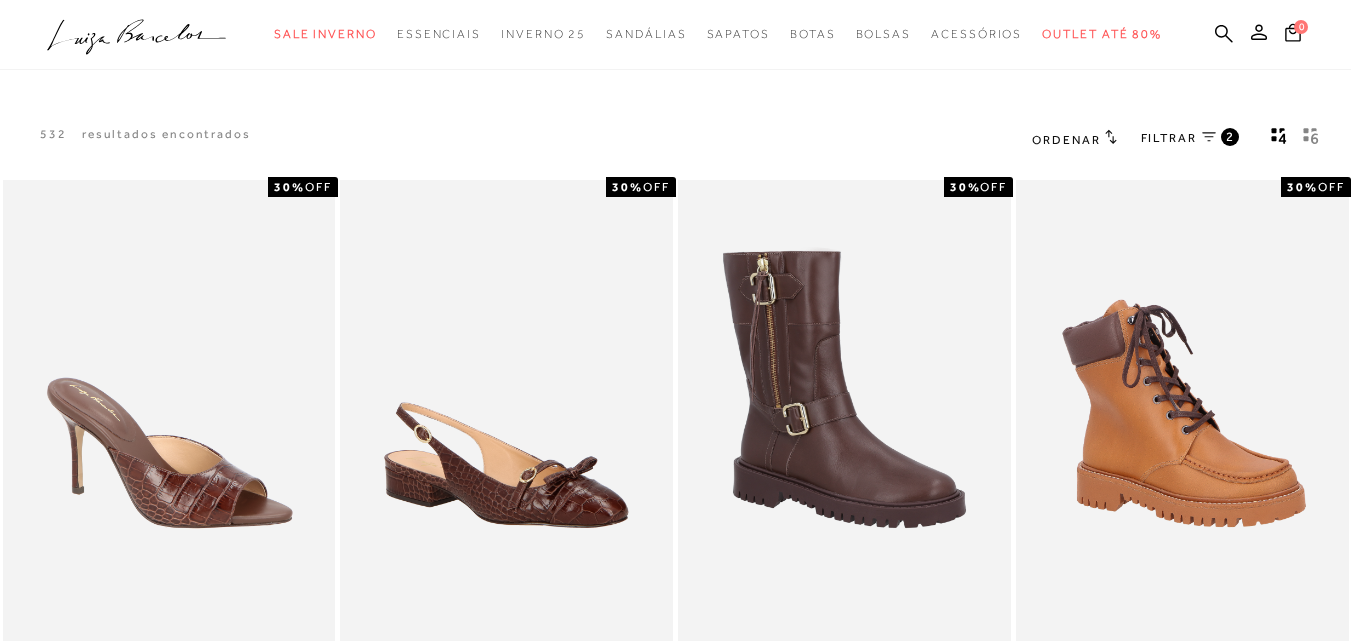 click 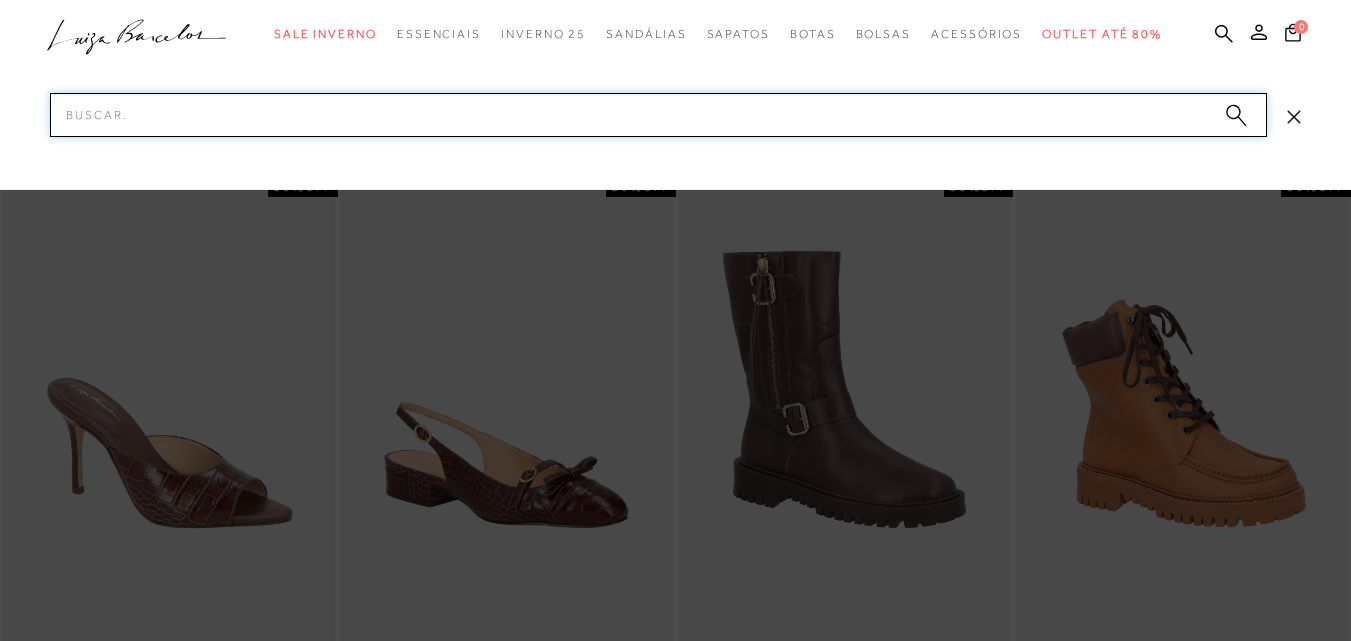 click on "Pesquisar" at bounding box center (658, 115) 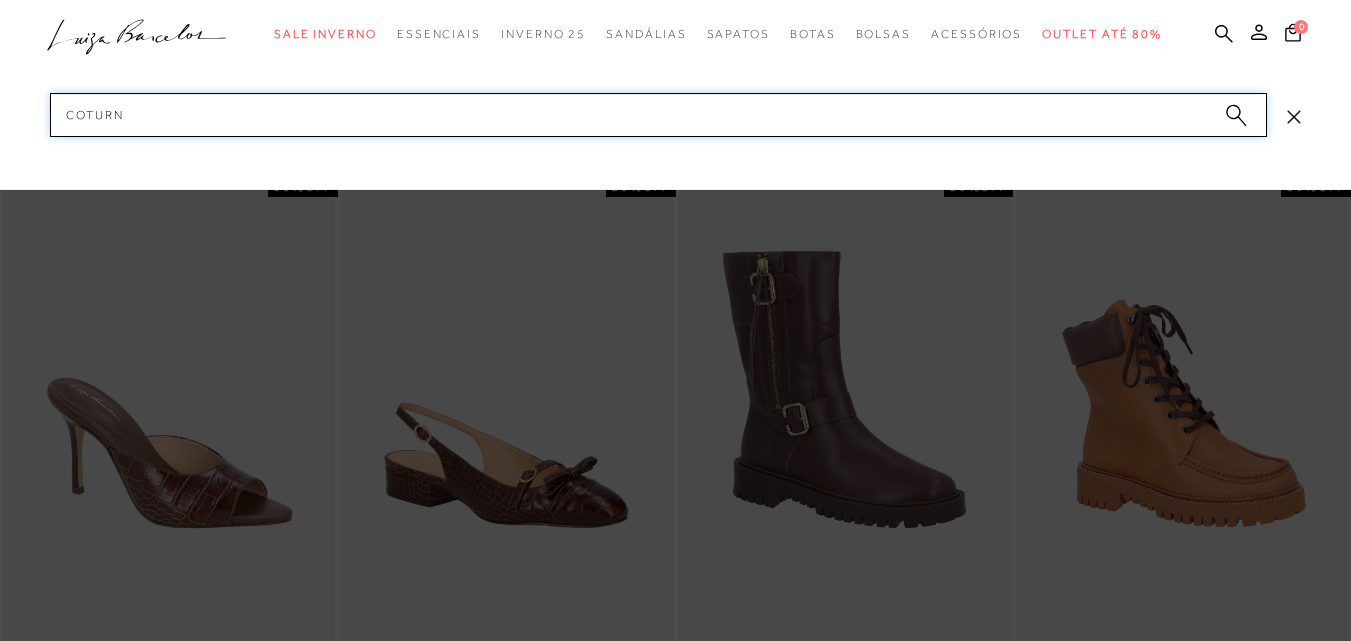 type on "coturno" 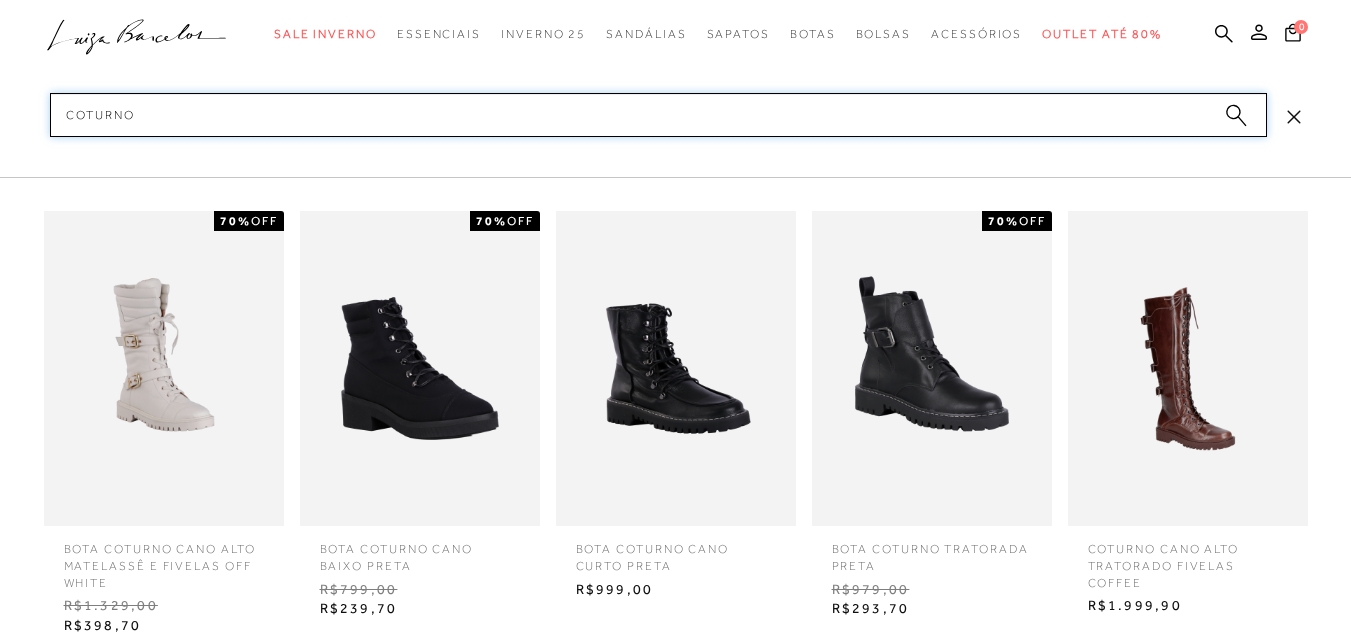 type 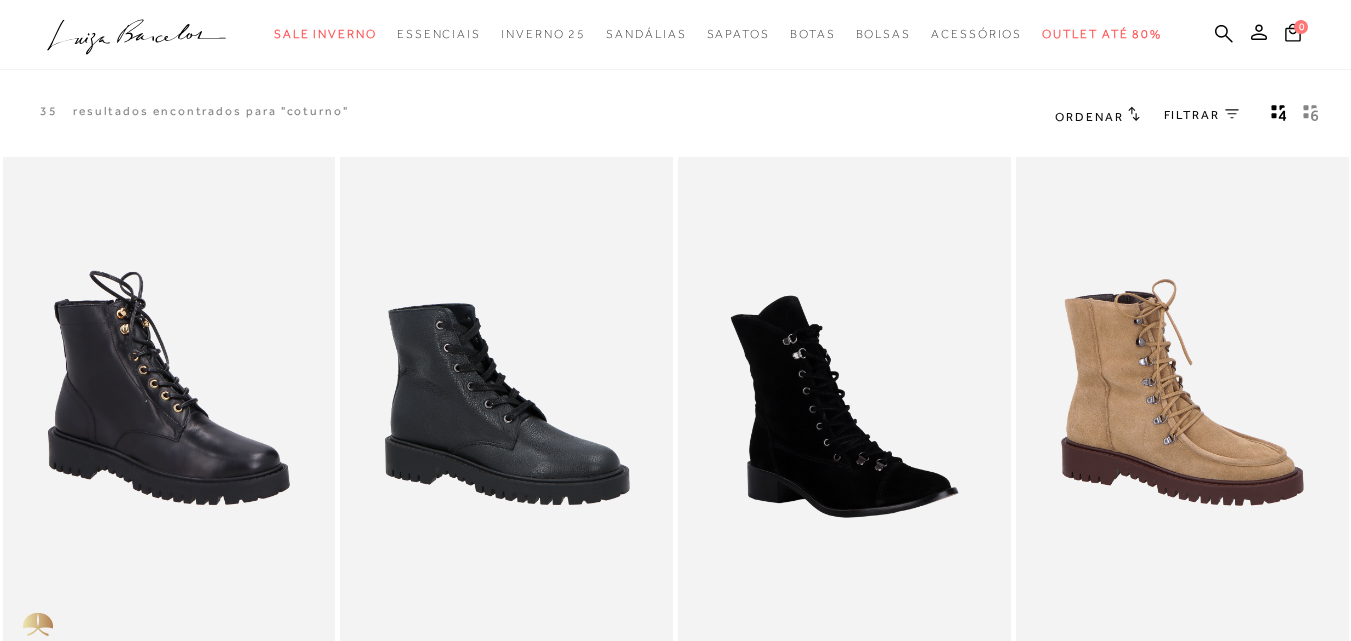 scroll, scrollTop: 0, scrollLeft: 0, axis: both 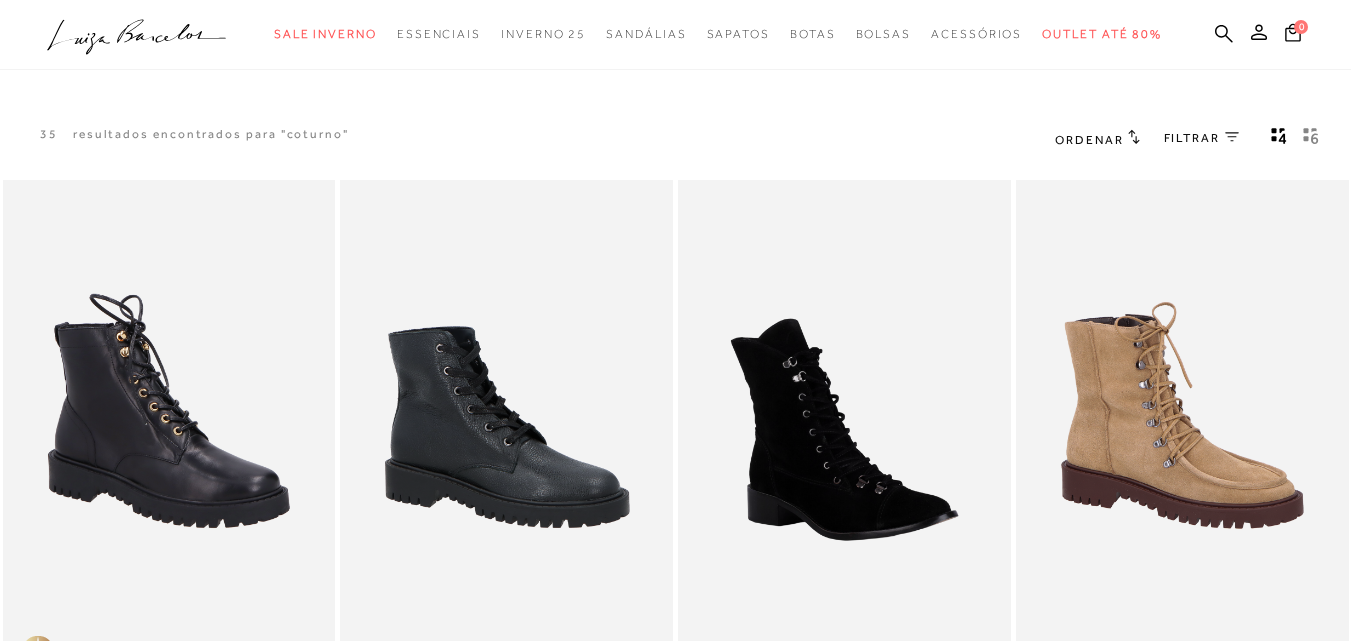 click at bounding box center [844, 429] 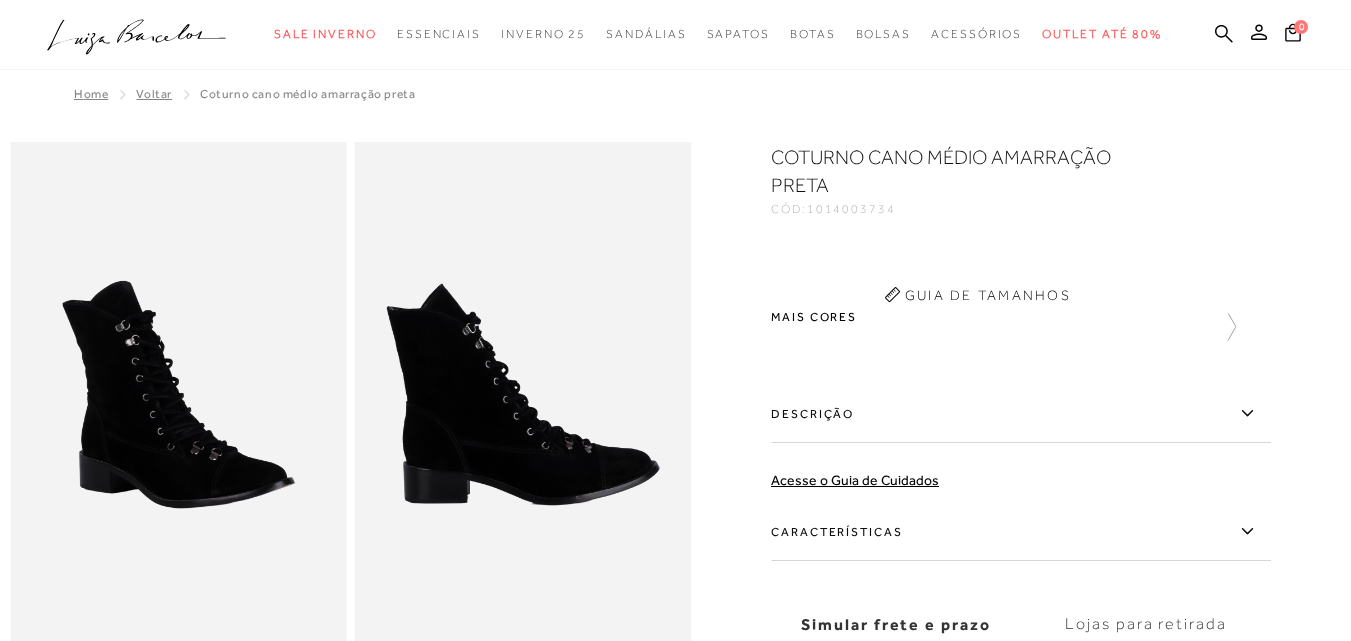 scroll, scrollTop: 0, scrollLeft: 0, axis: both 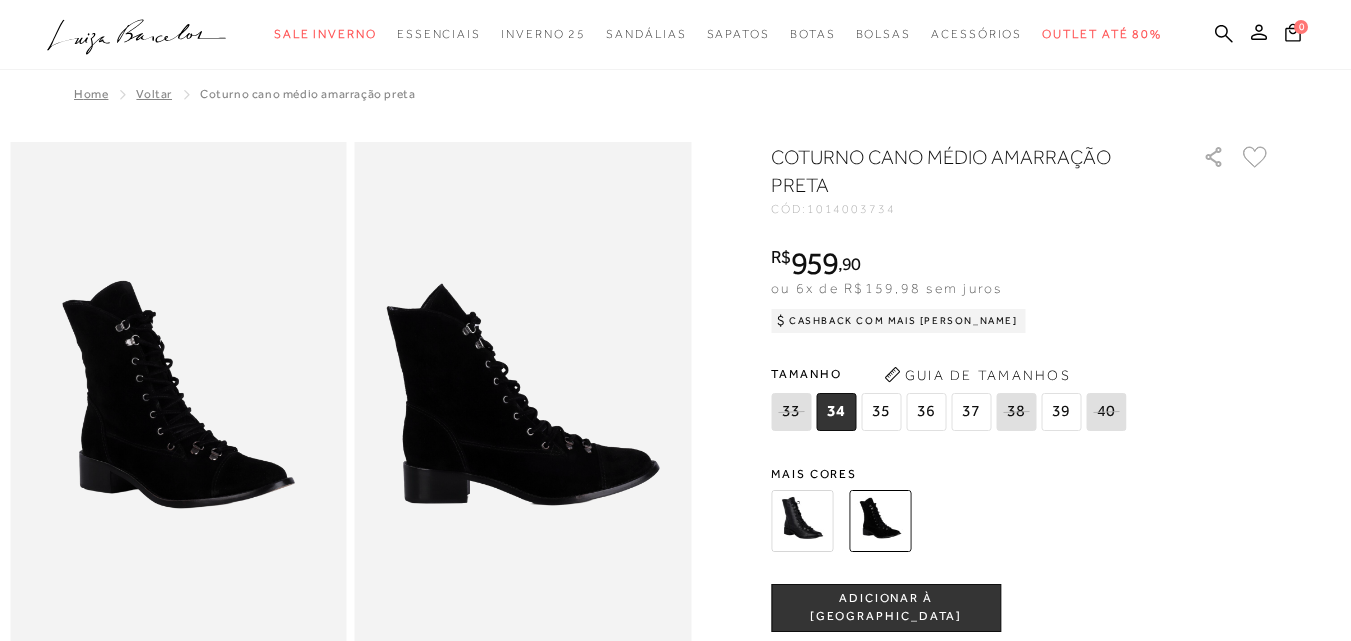 click 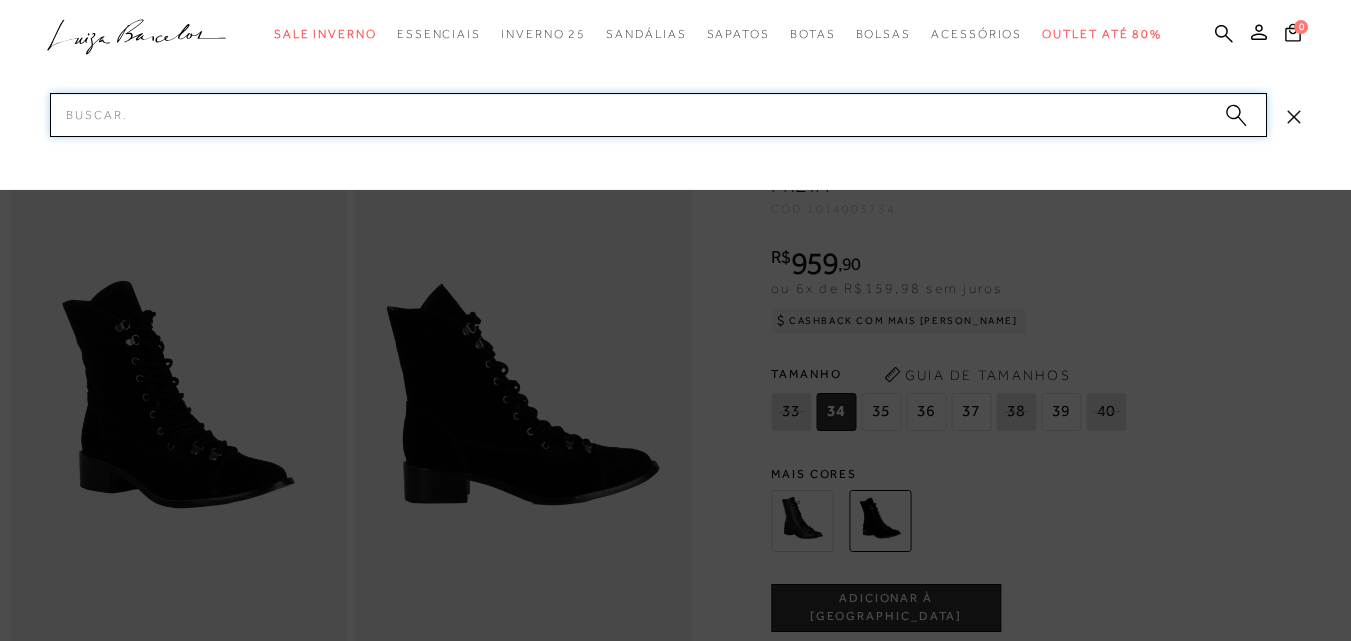 click on "Pesquisar" at bounding box center (658, 115) 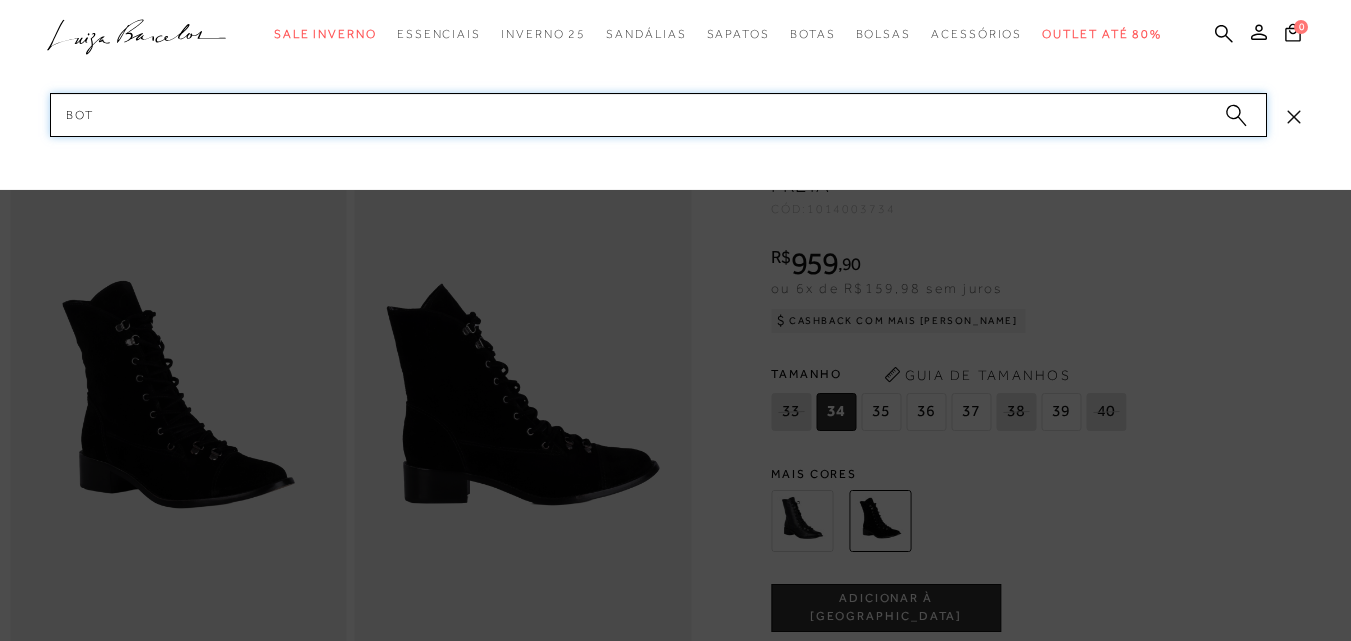 type on "bota" 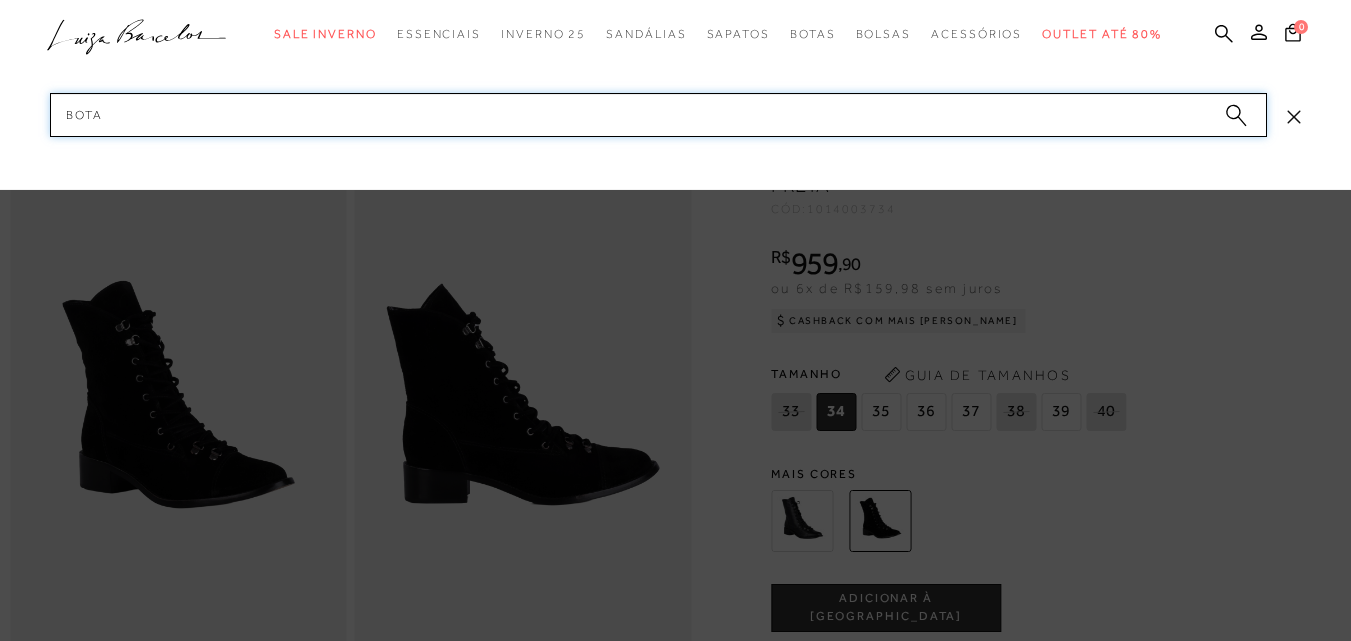 type 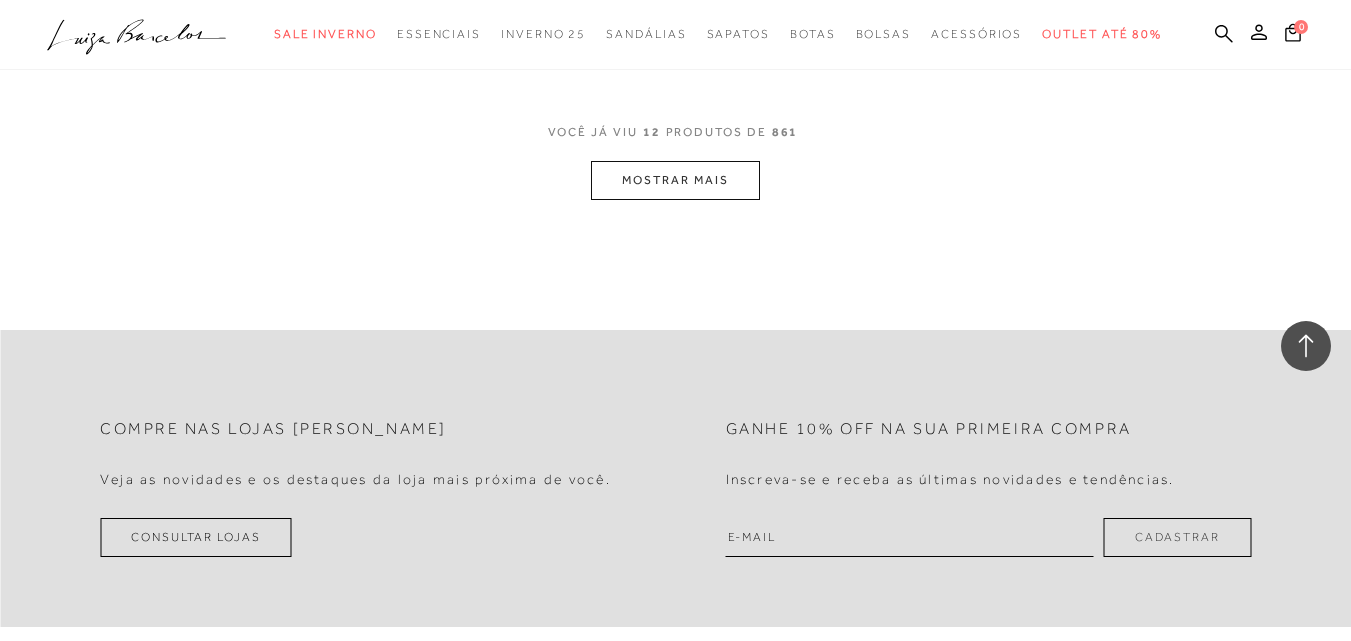 scroll, scrollTop: 2100, scrollLeft: 0, axis: vertical 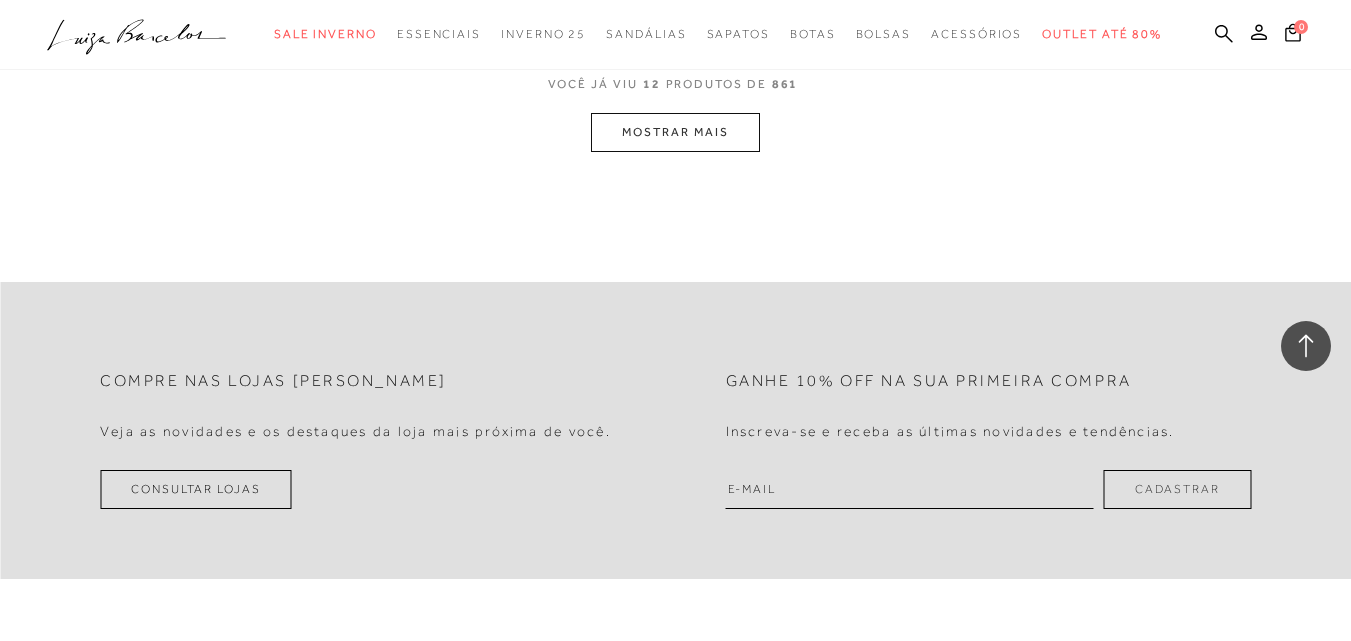click on "MOSTRAR MAIS" at bounding box center [675, 132] 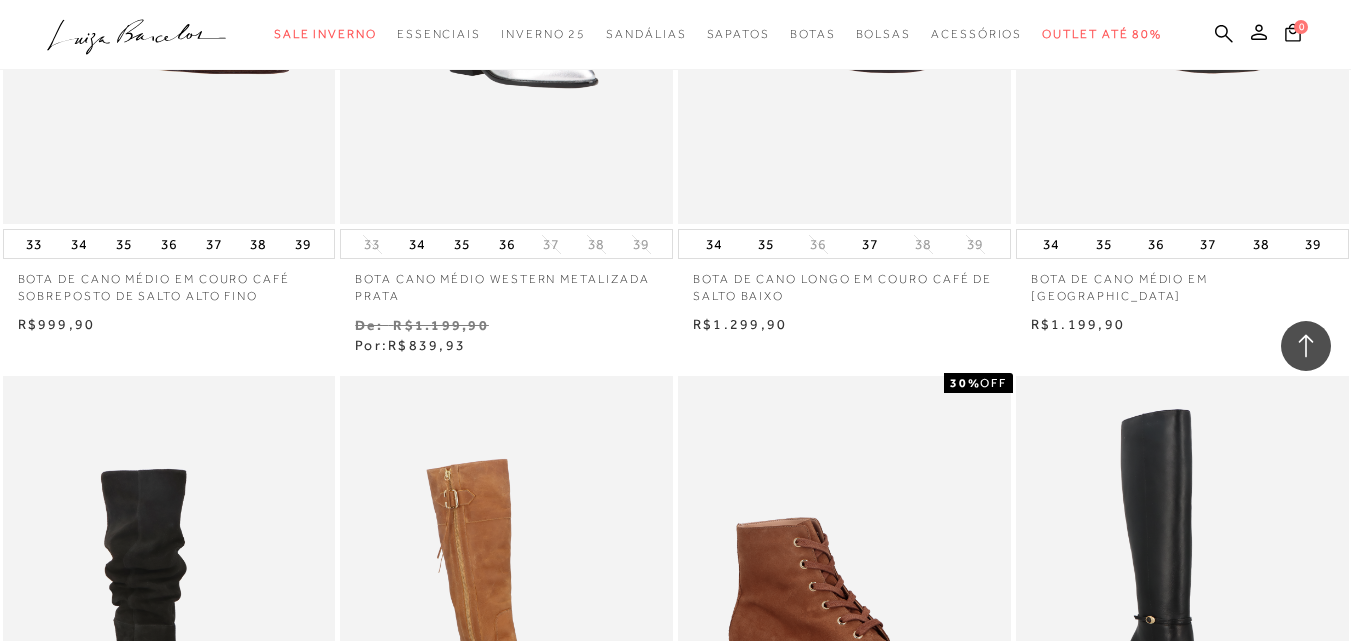 scroll, scrollTop: 1451, scrollLeft: 0, axis: vertical 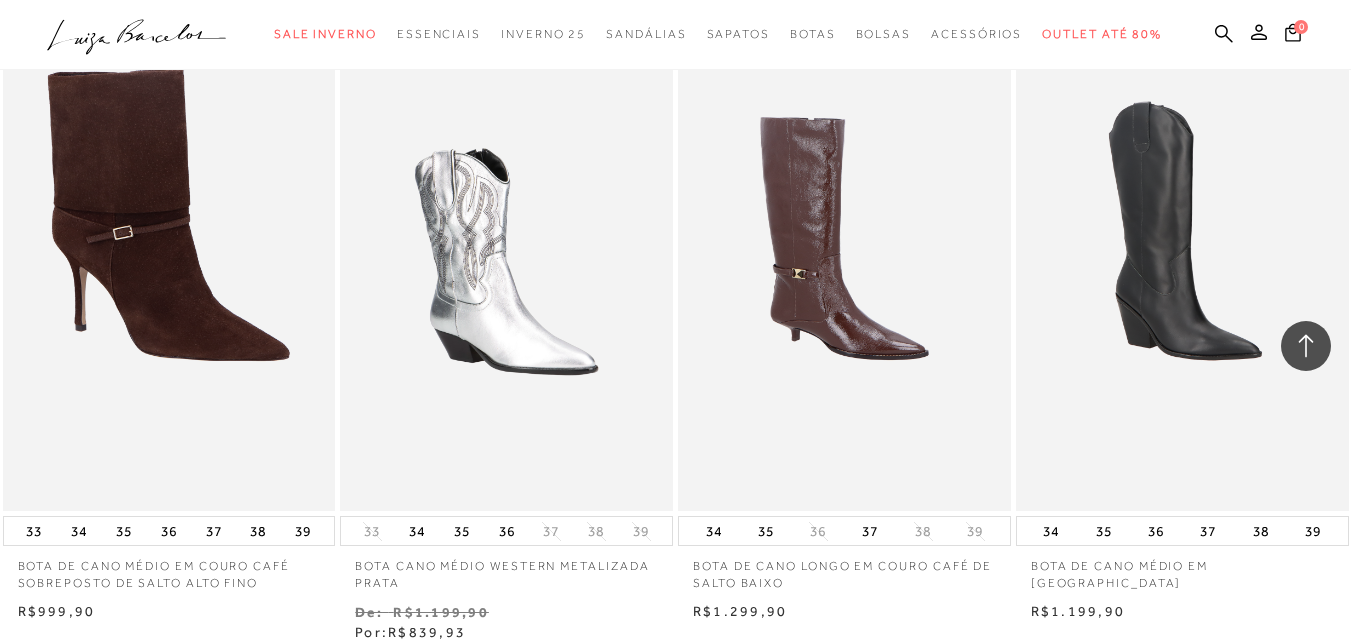 click 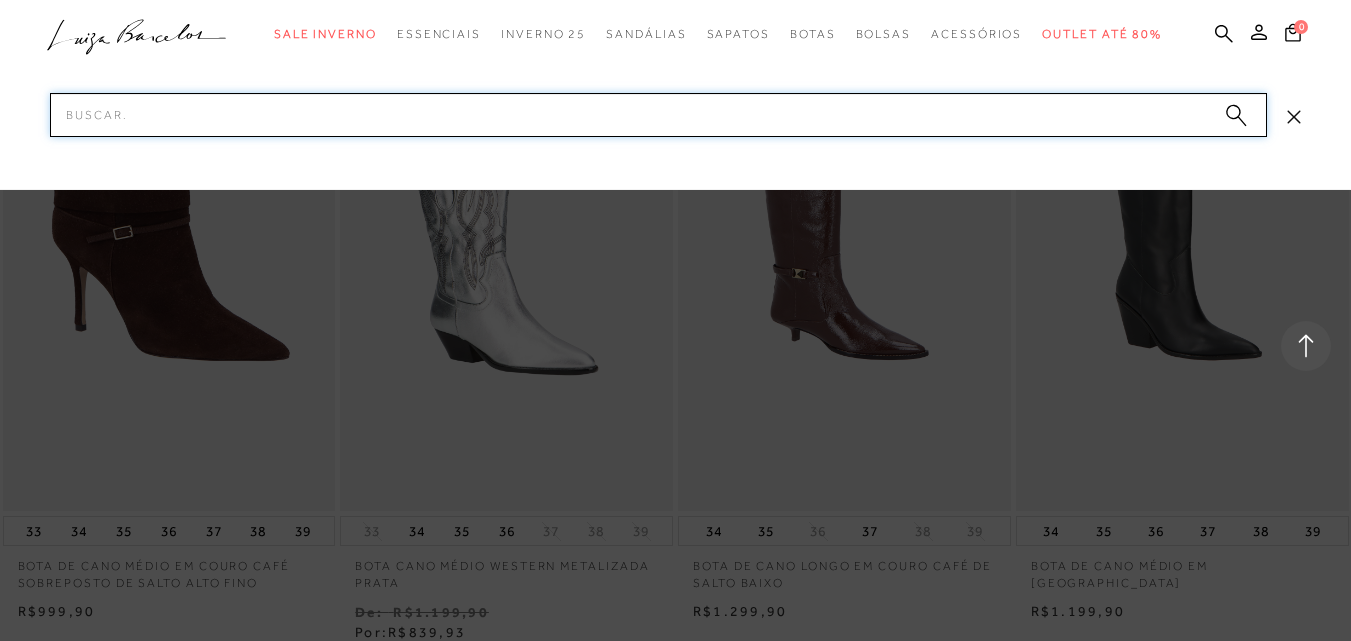 click on "Pesquisar" at bounding box center [658, 115] 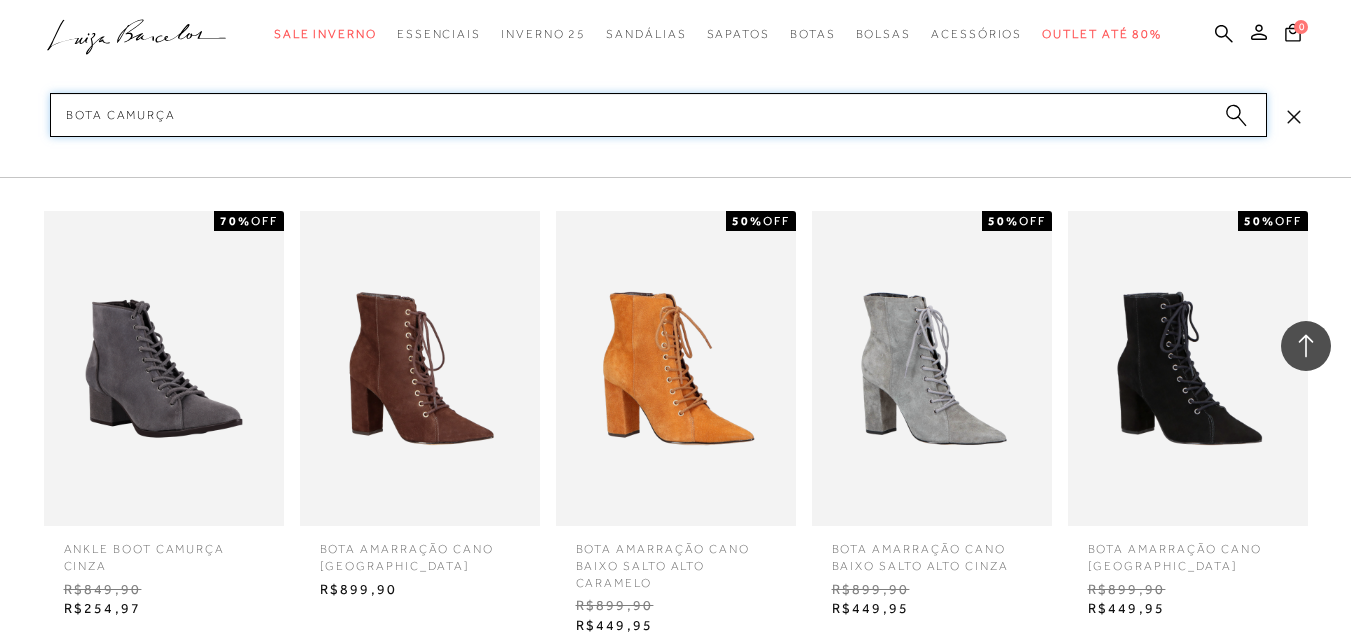 type on "bota camurça" 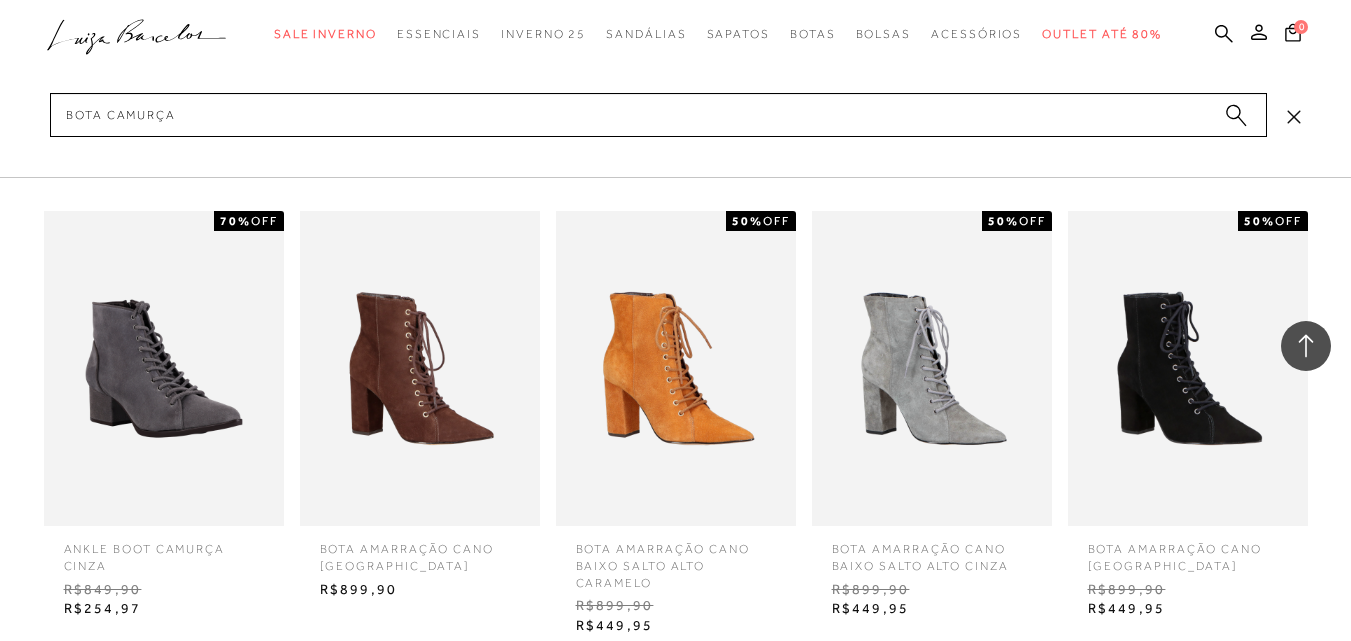 click at bounding box center (1188, 368) 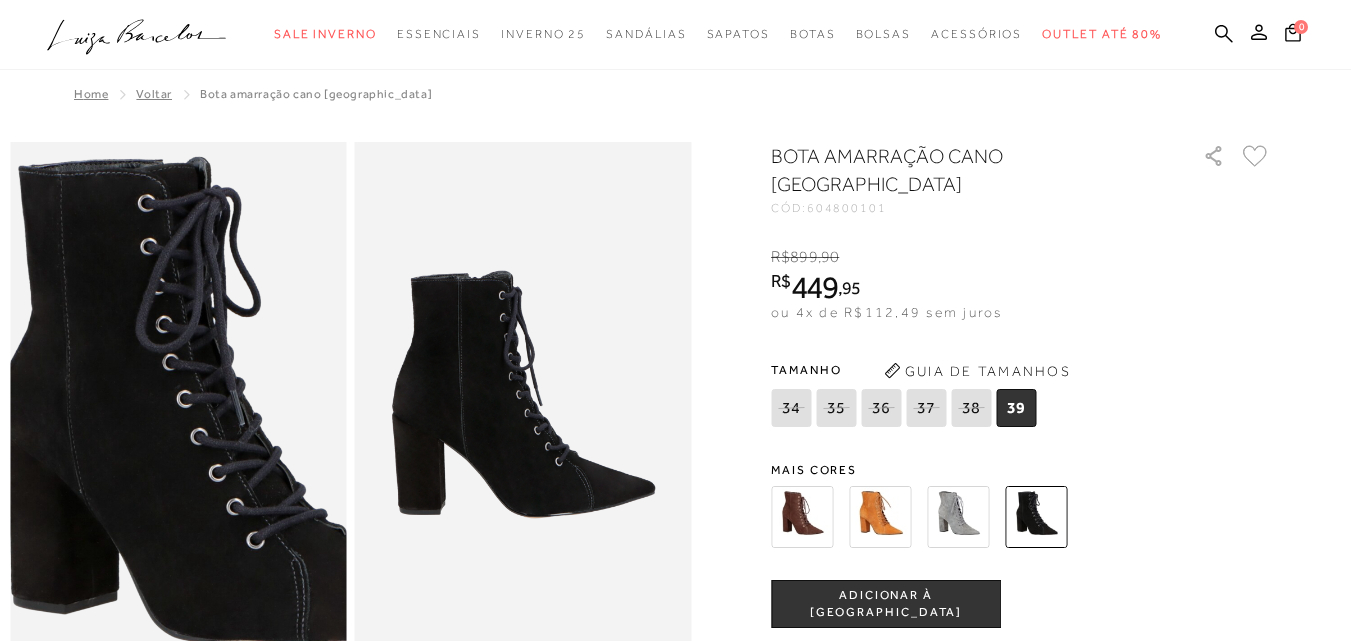 scroll, scrollTop: 0, scrollLeft: 0, axis: both 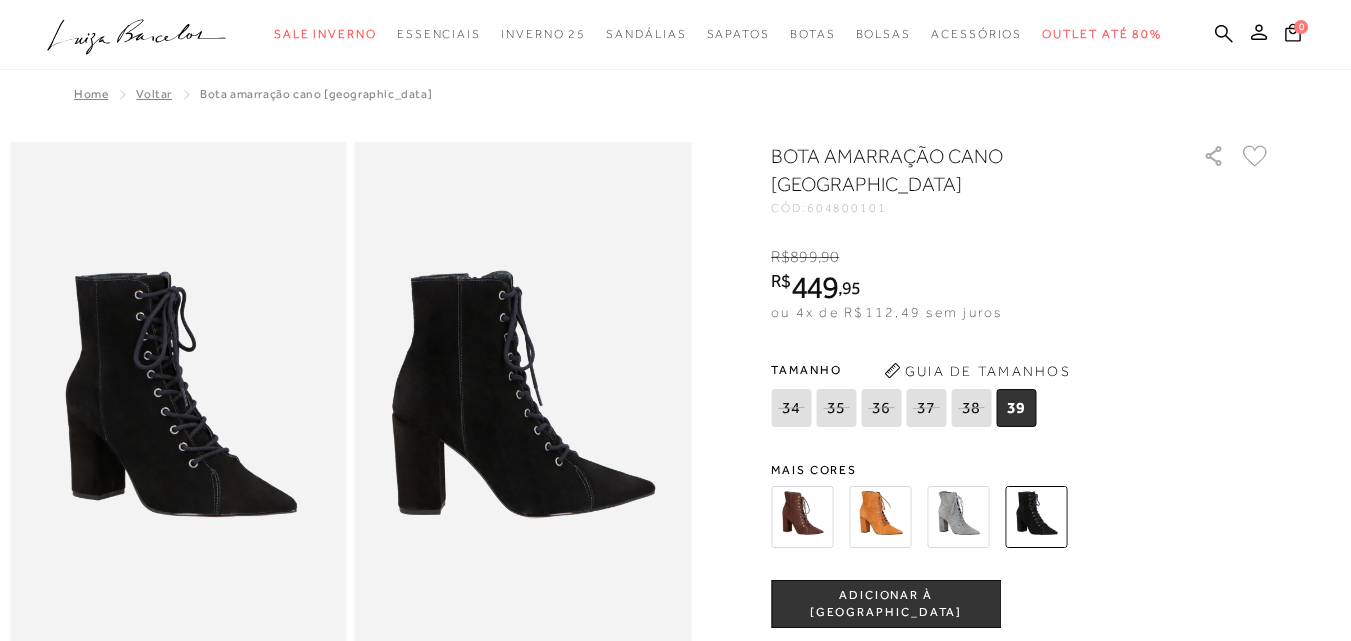 click 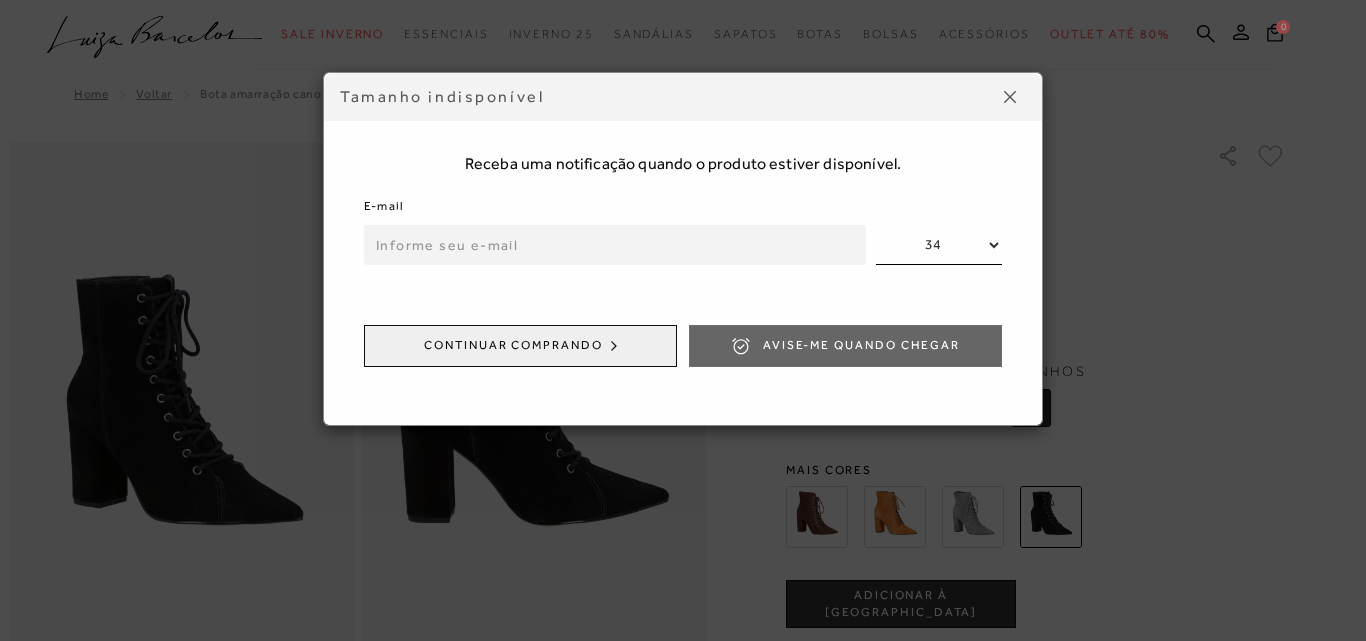 click at bounding box center (1010, 97) 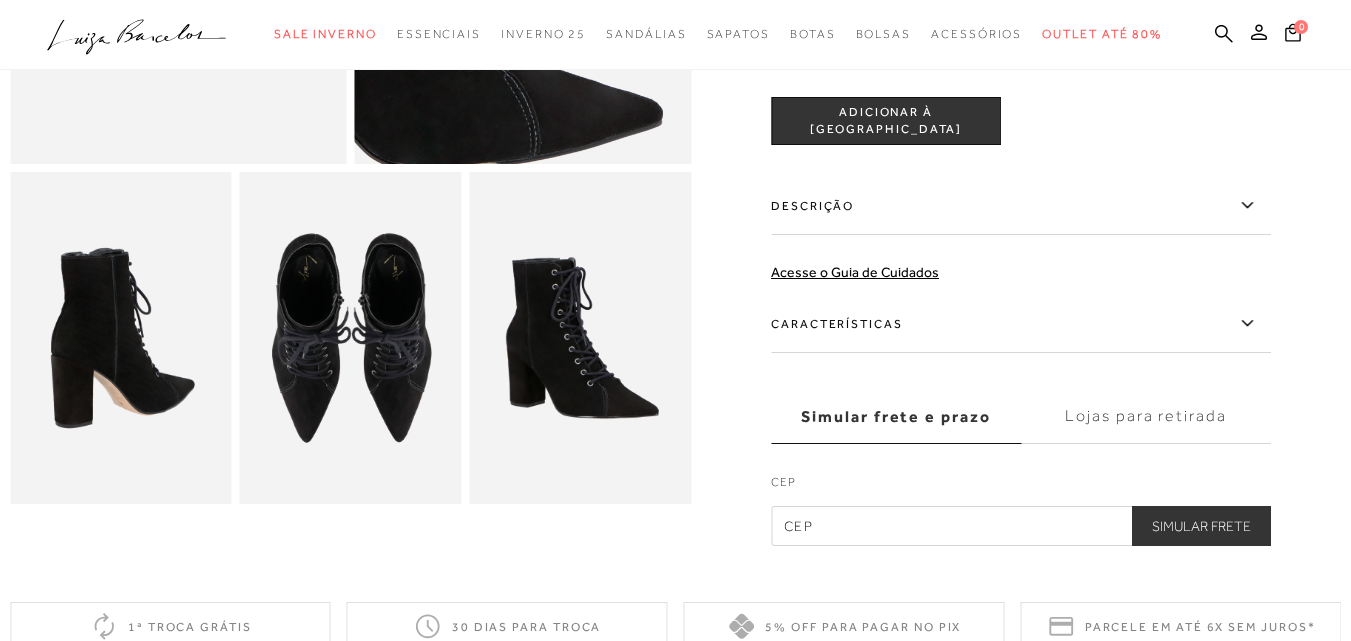 scroll, scrollTop: 500, scrollLeft: 0, axis: vertical 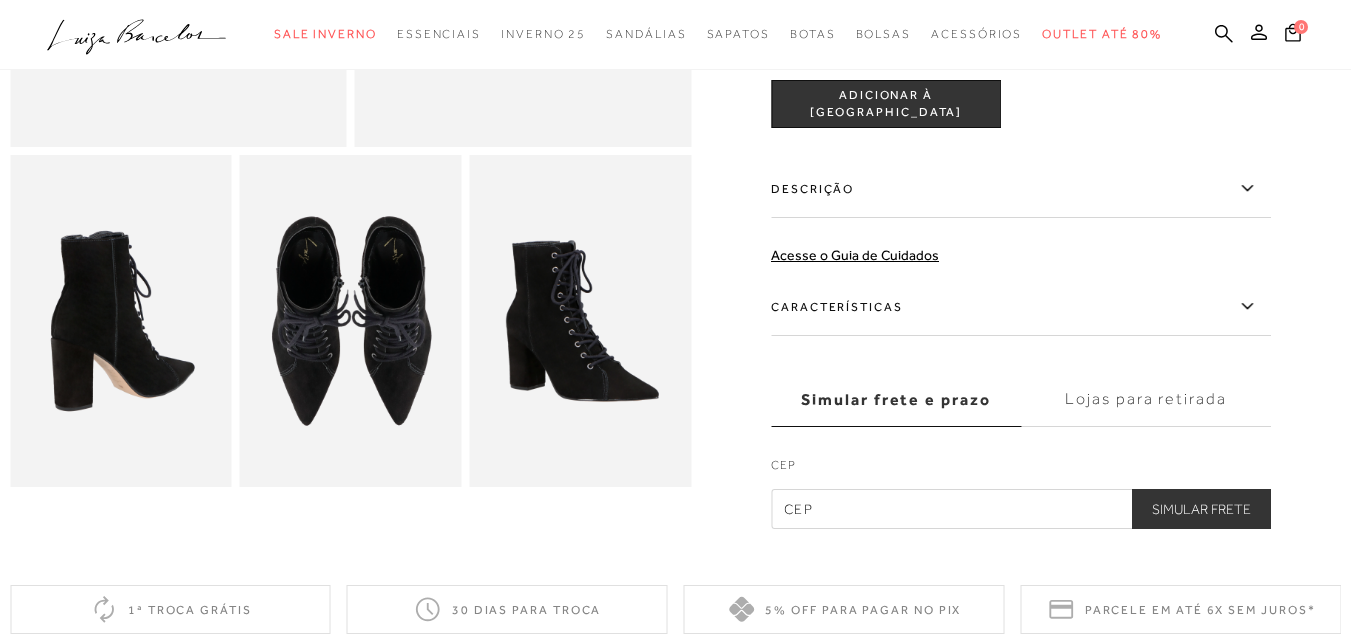 click 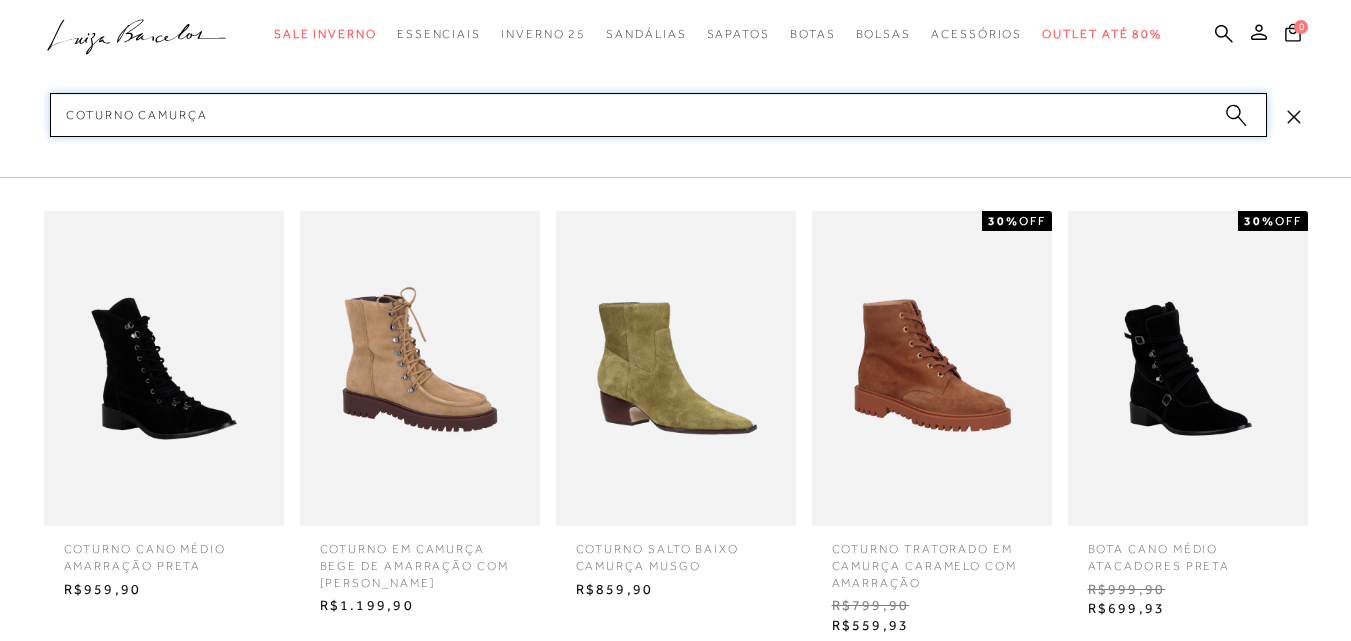 type on "coturno camurça" 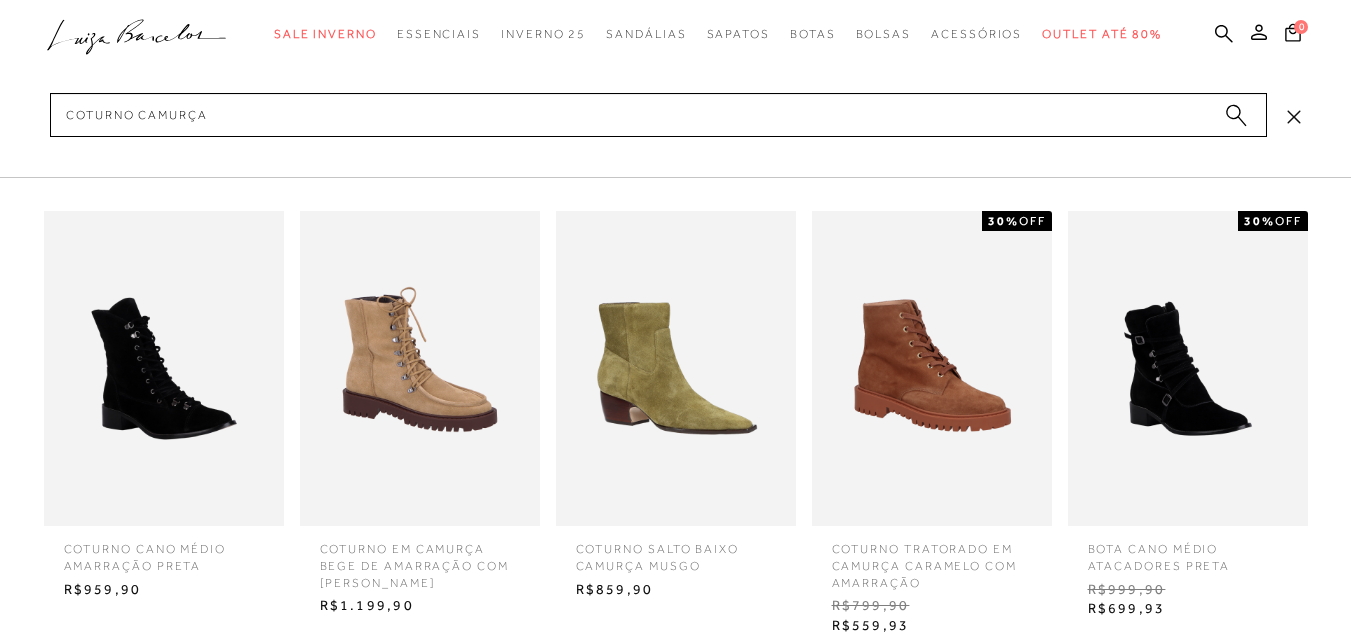 click at bounding box center [164, 368] 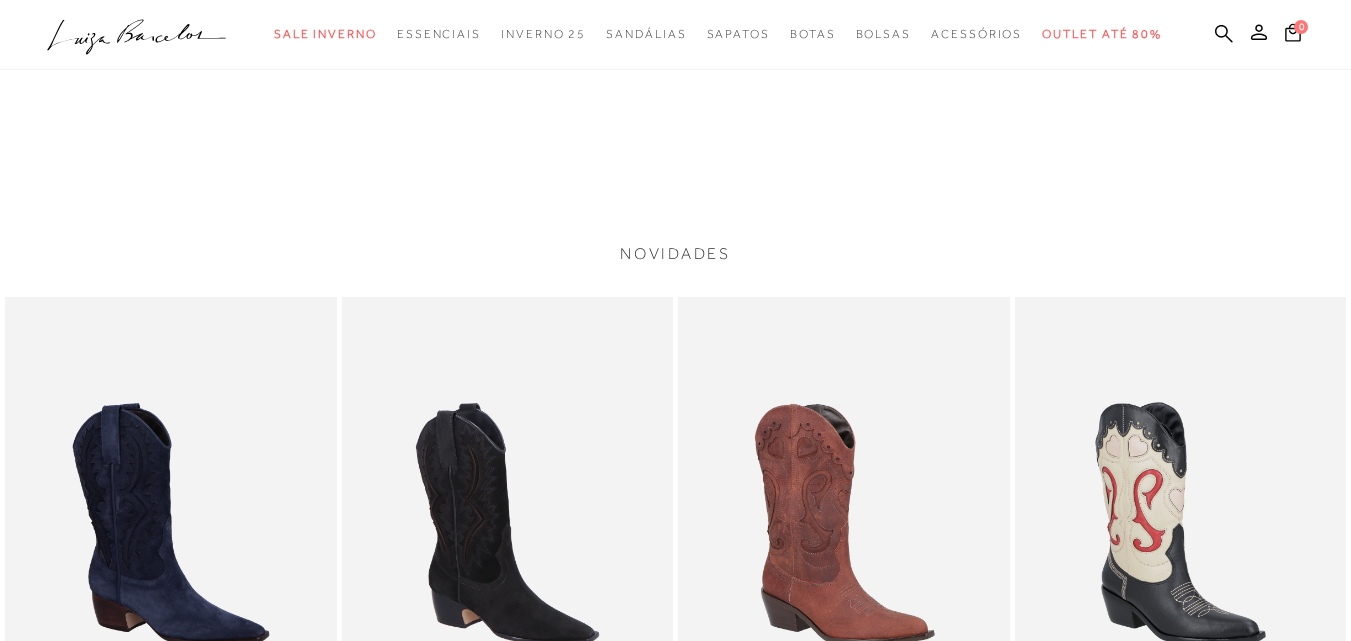 scroll, scrollTop: 700, scrollLeft: 0, axis: vertical 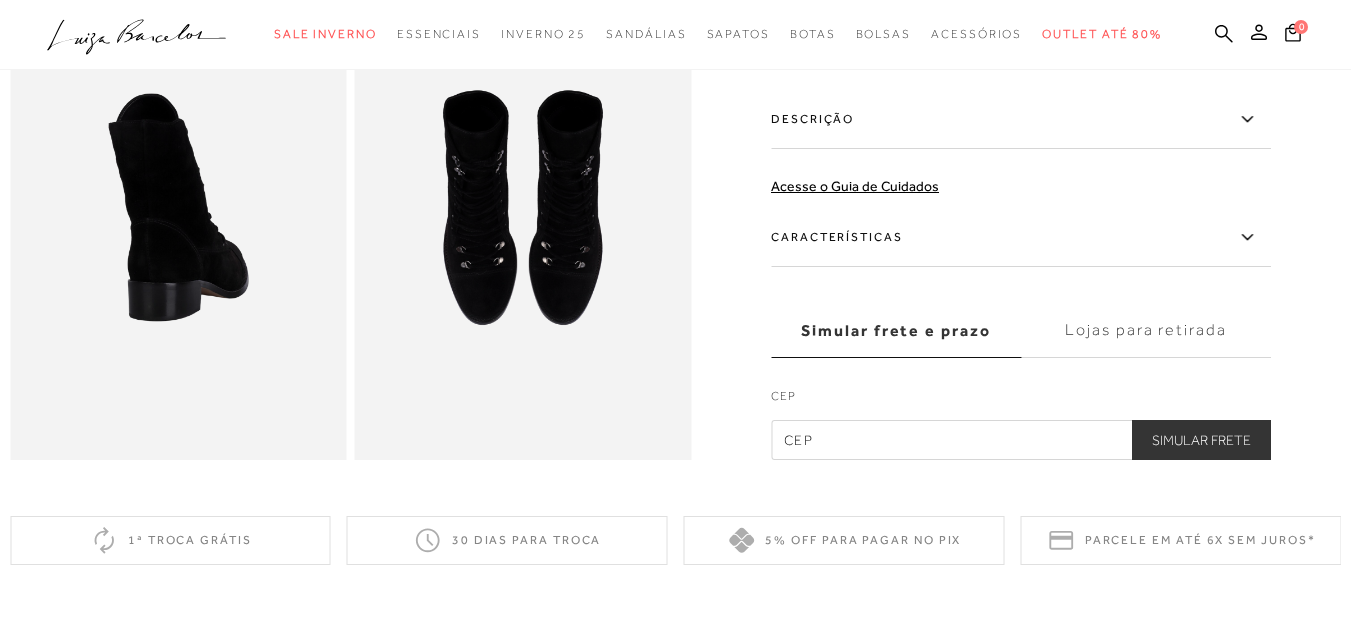 click at bounding box center [178, 207] 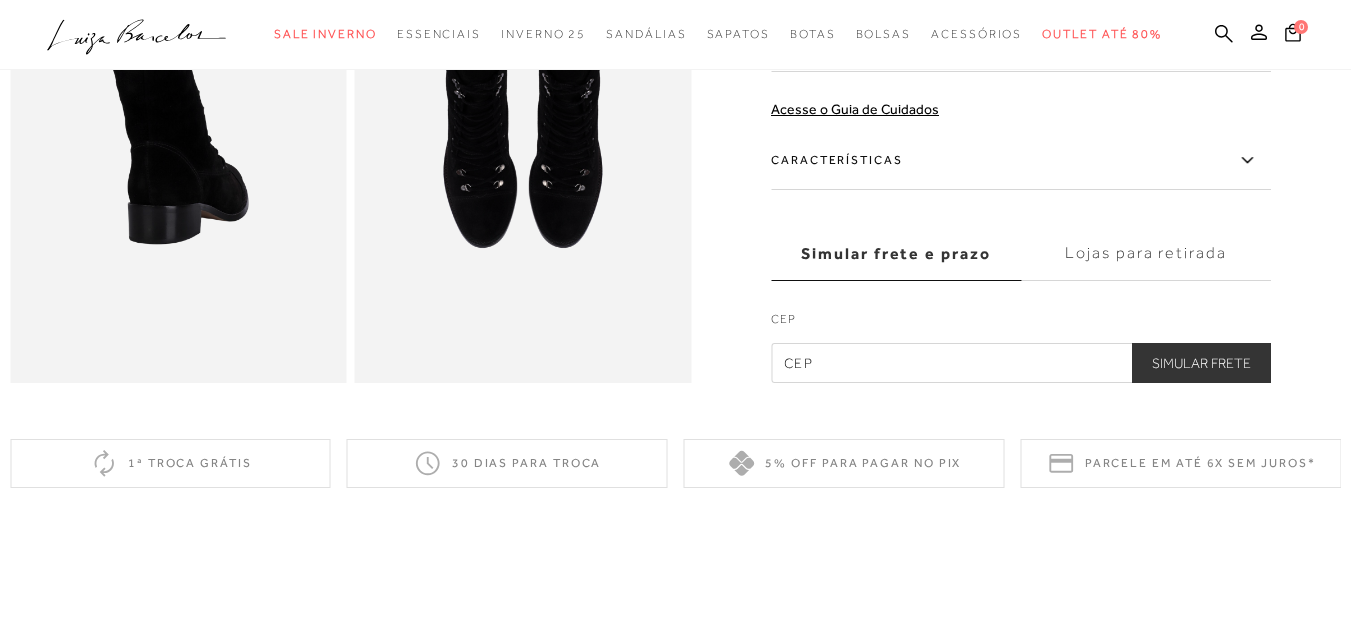 scroll, scrollTop: 559, scrollLeft: 0, axis: vertical 